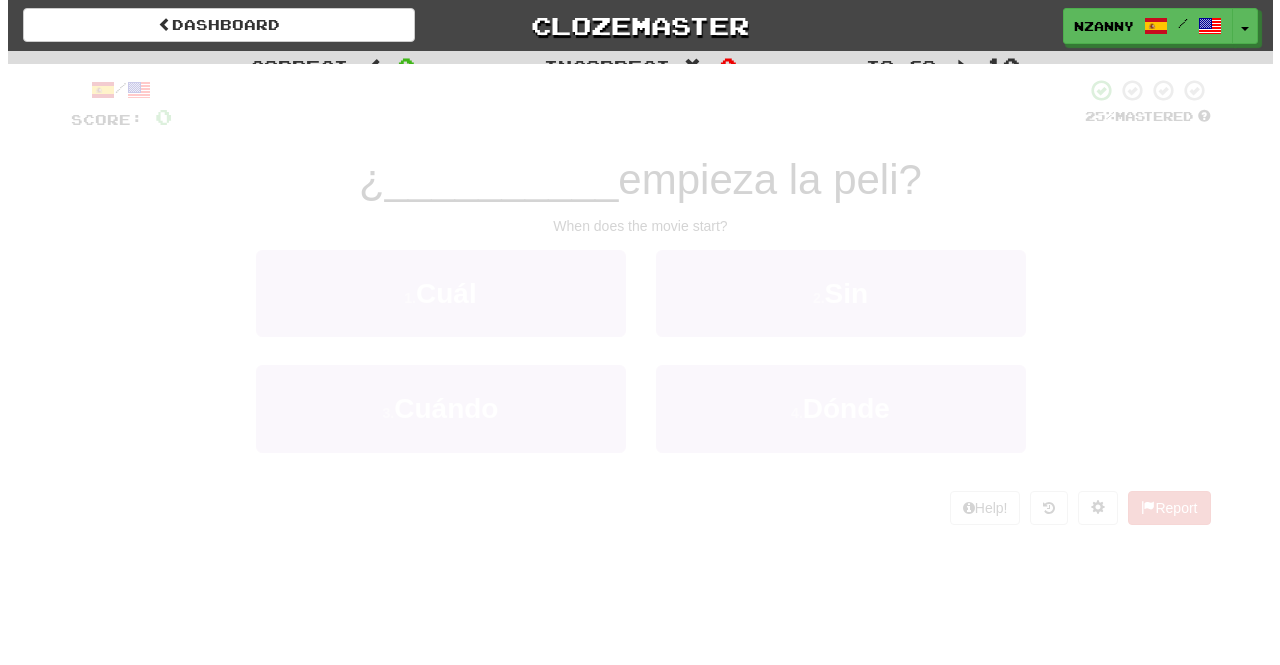 scroll, scrollTop: 0, scrollLeft: 0, axis: both 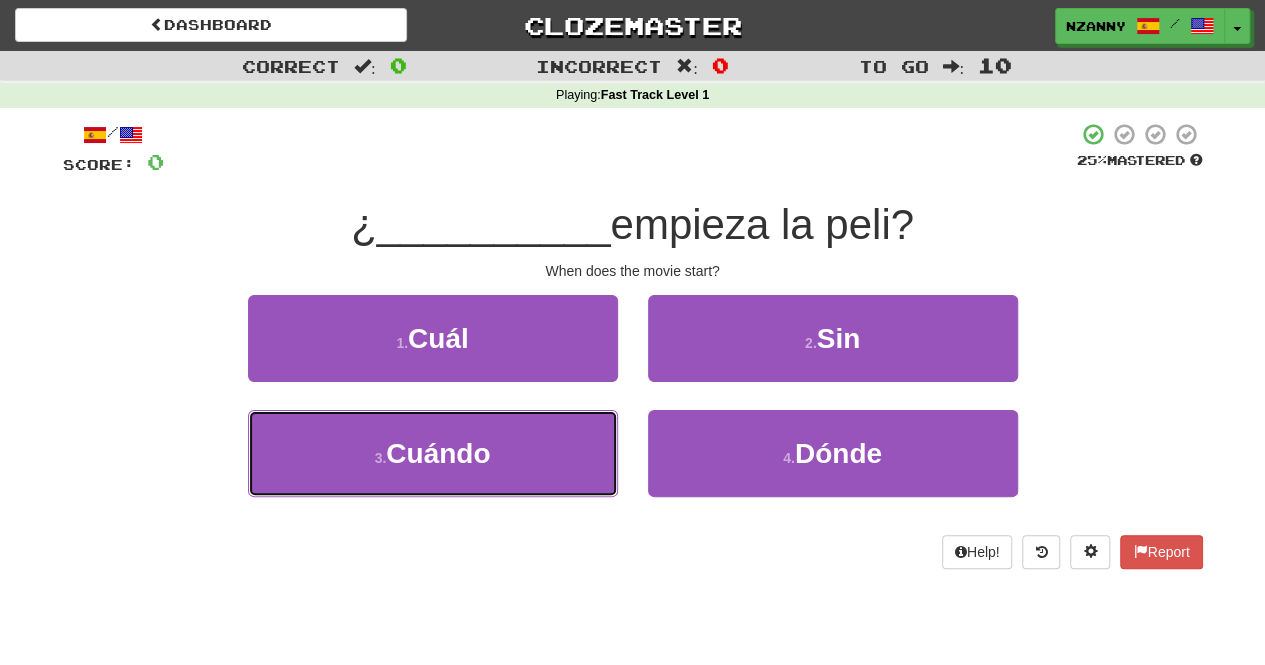 click on "3 .  Cuándo" at bounding box center [433, 453] 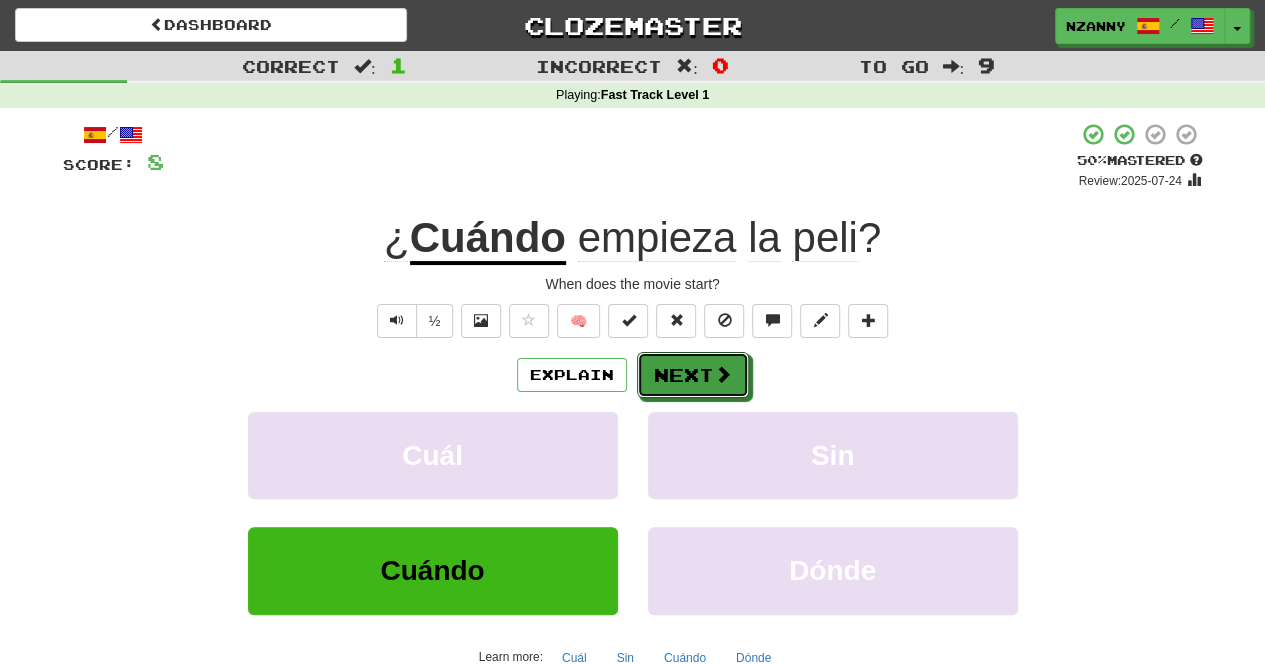 click on "Next" at bounding box center [693, 375] 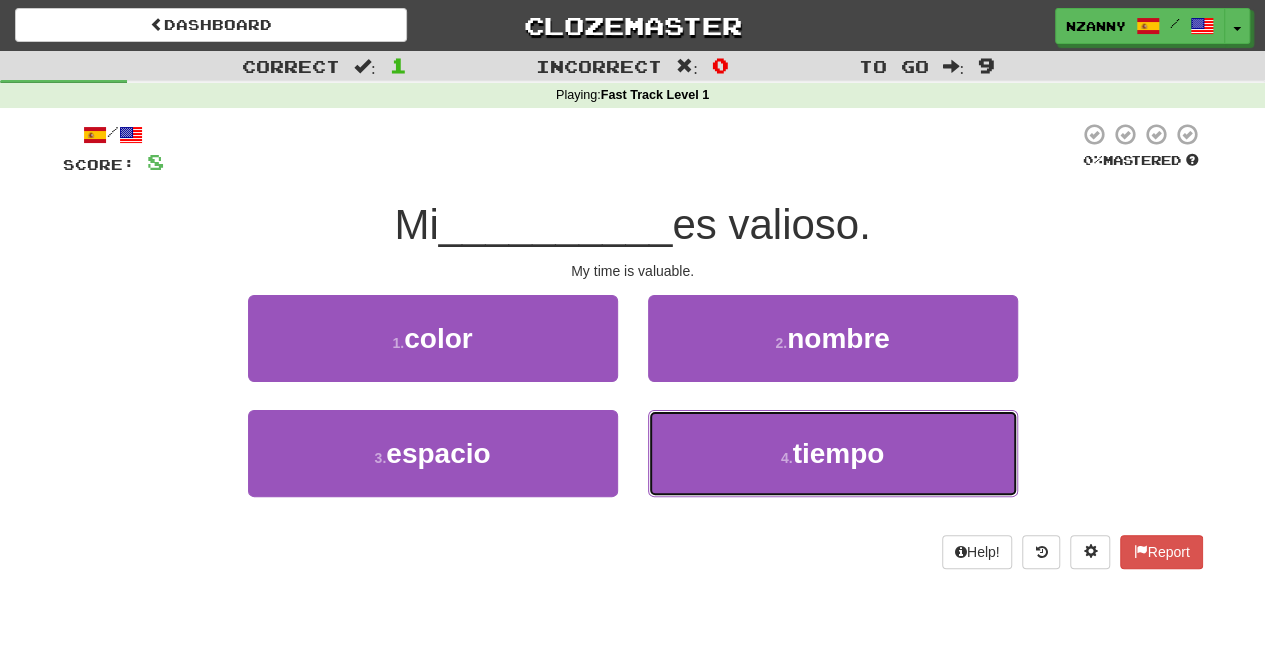 click on "4 .  tiempo" at bounding box center (833, 453) 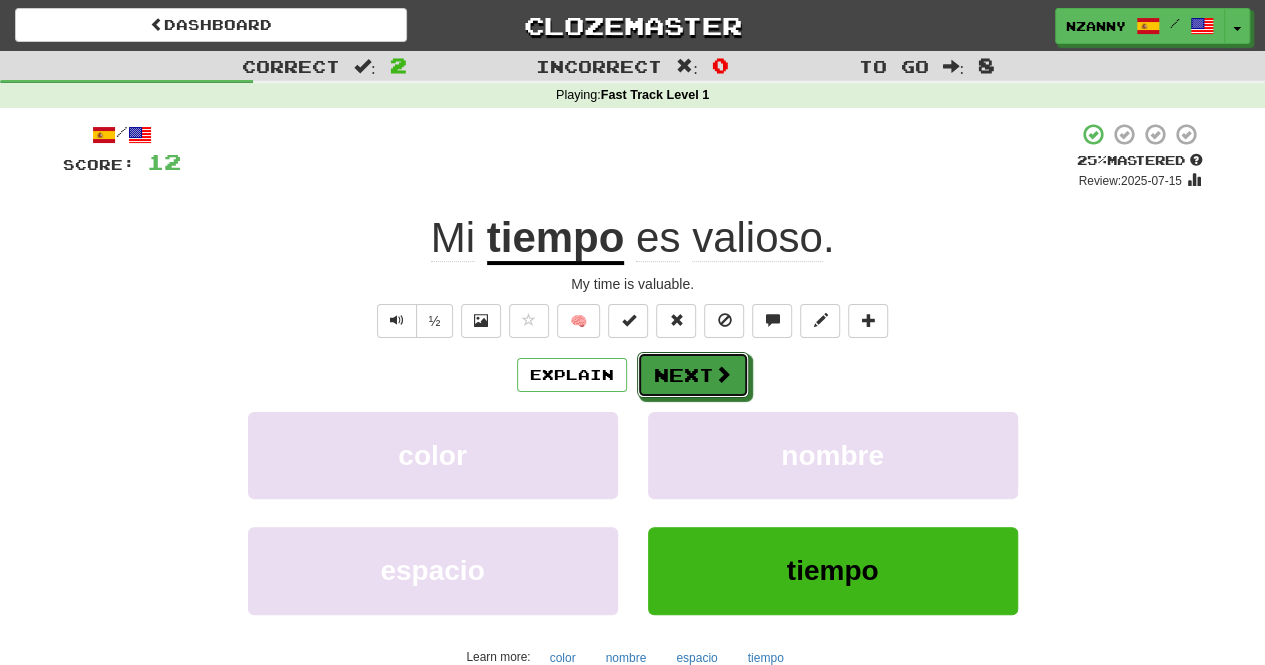 click on "Next" at bounding box center (693, 375) 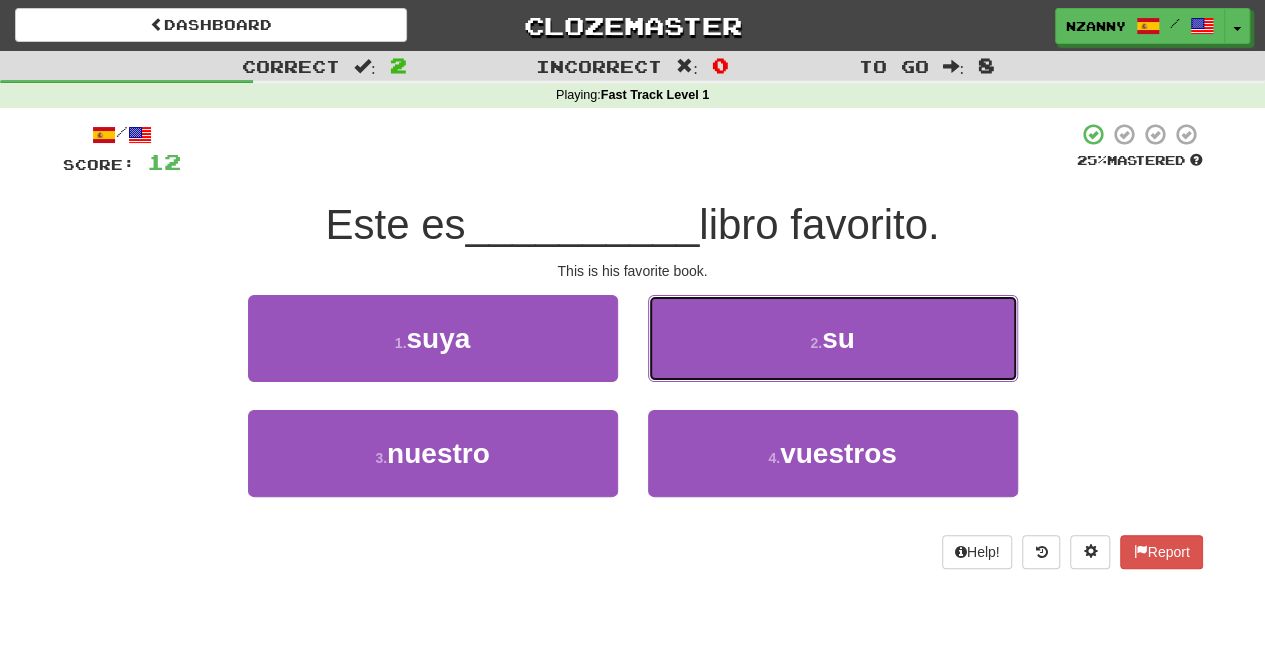 click on "2 .  su" at bounding box center (833, 338) 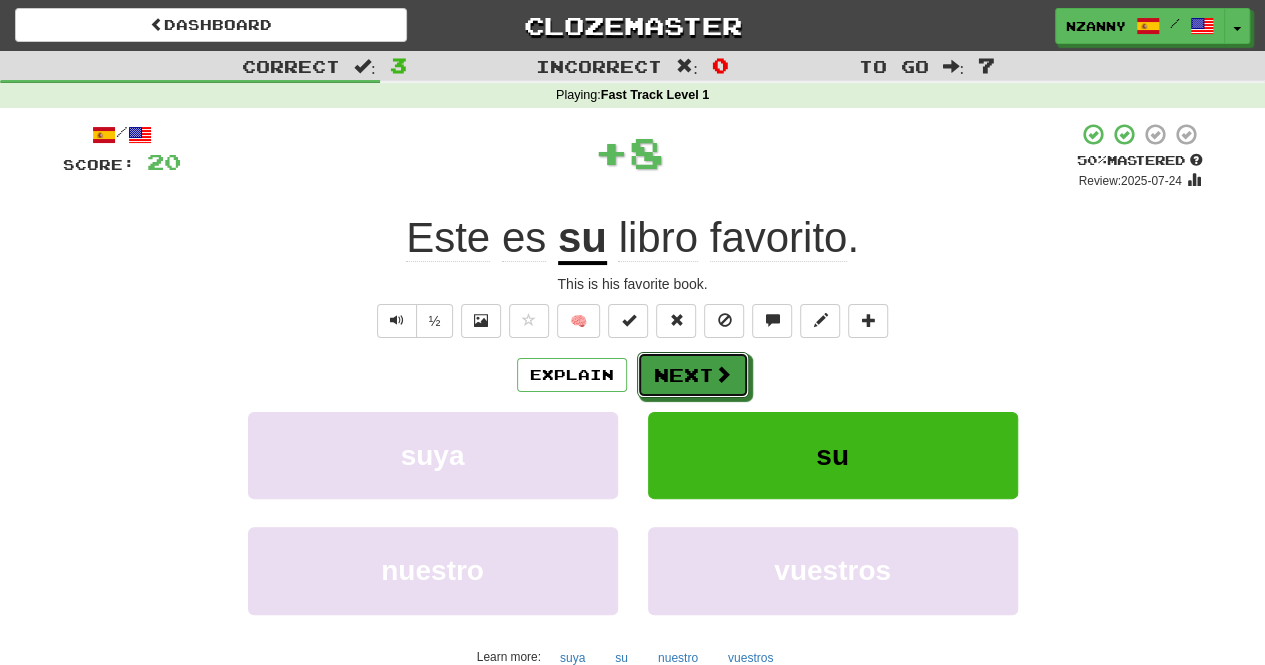 click on "Next" at bounding box center [693, 375] 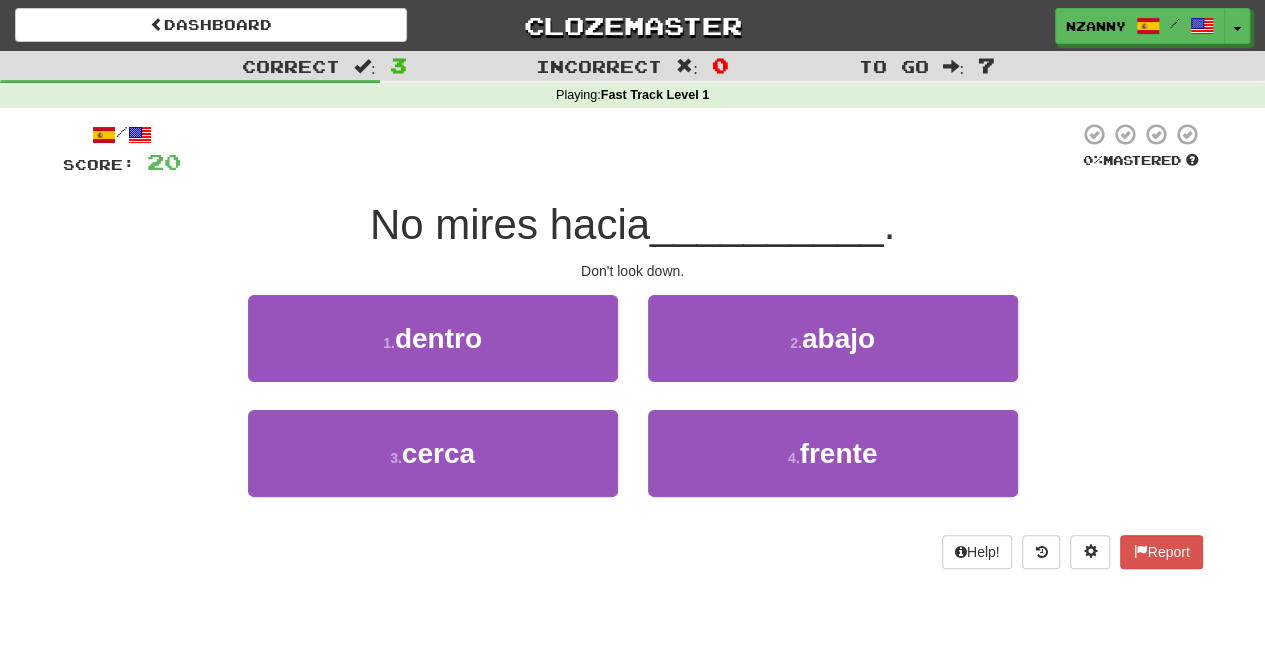 click on "/ Score: 20 0 % Mastered No mires hacia __________ . Don't look down. 1 . dentro 2 . abajo 3 . cerca 4 . frente Help! Report" at bounding box center [633, 345] 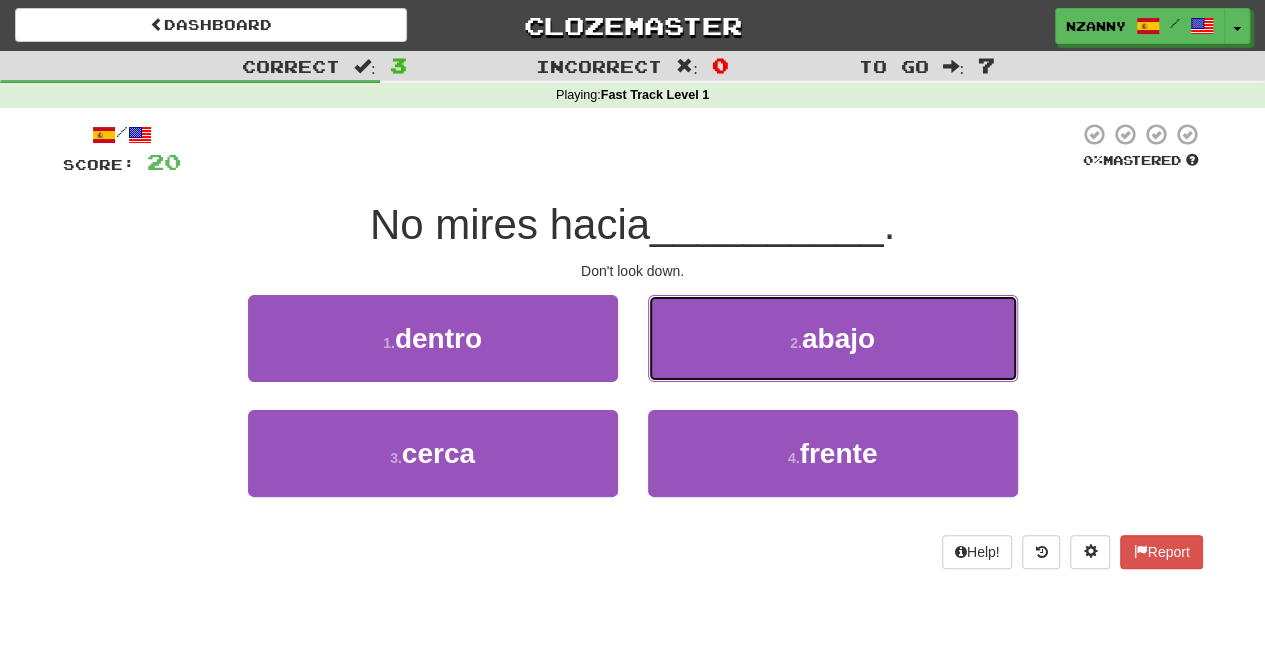 click on "2 .  abajo" at bounding box center [833, 338] 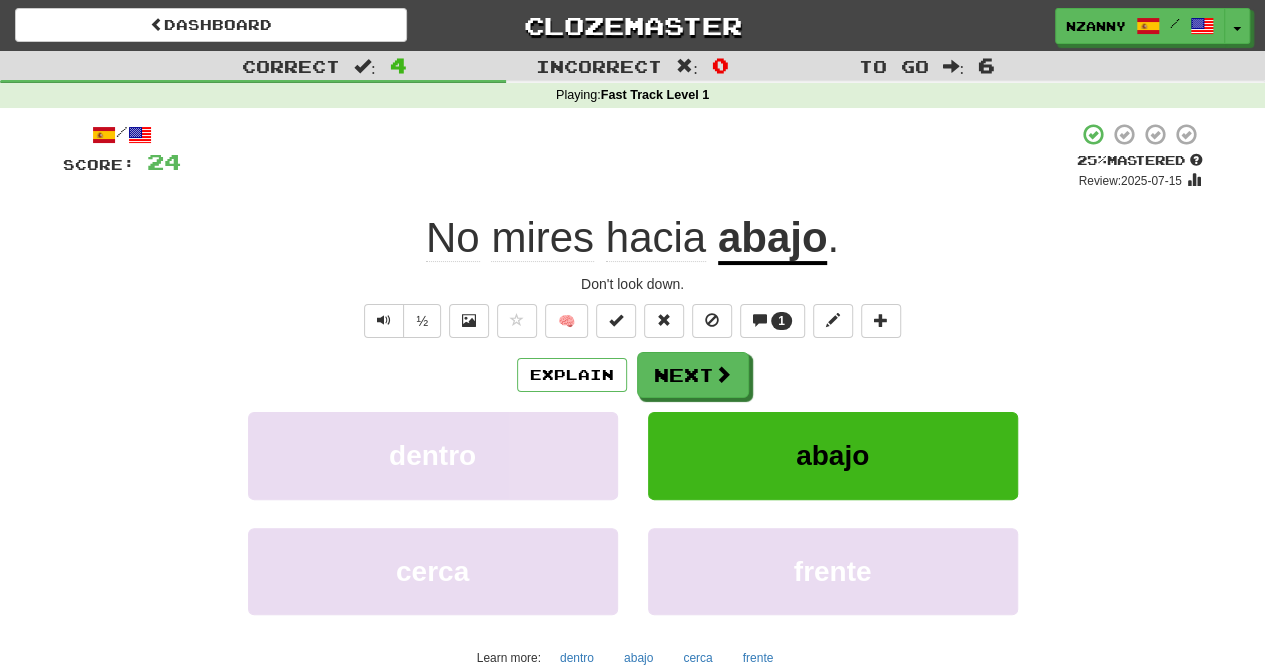 click on "hacia" 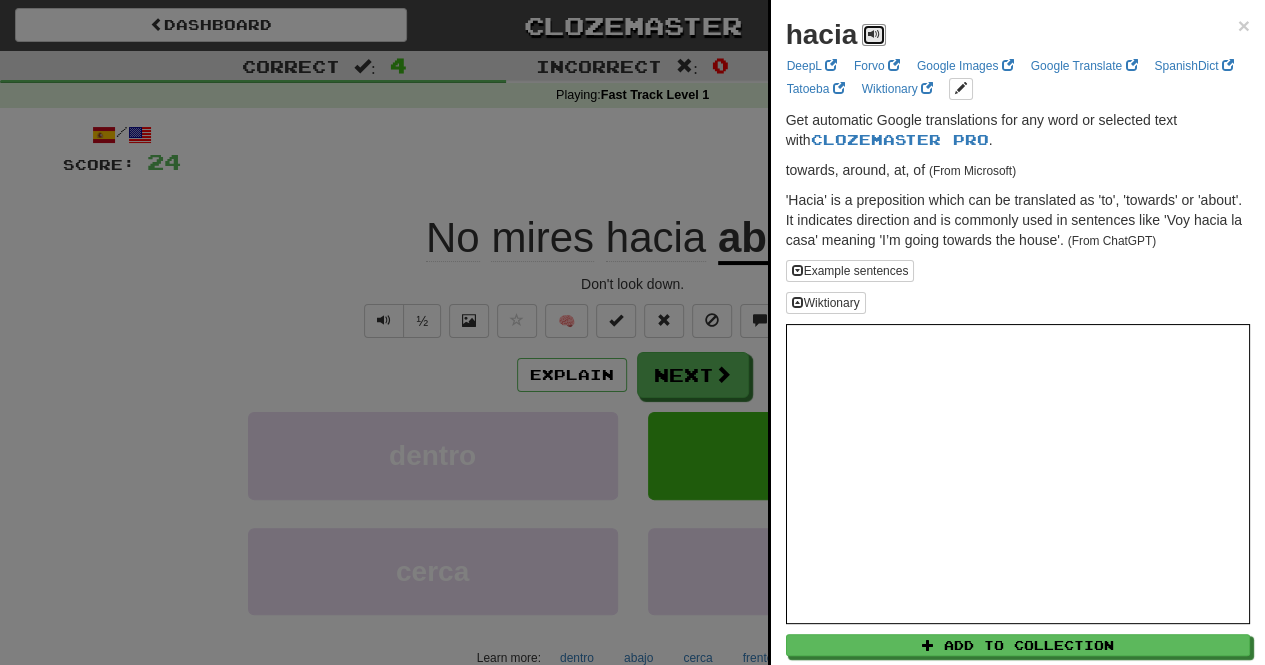click at bounding box center [874, 34] 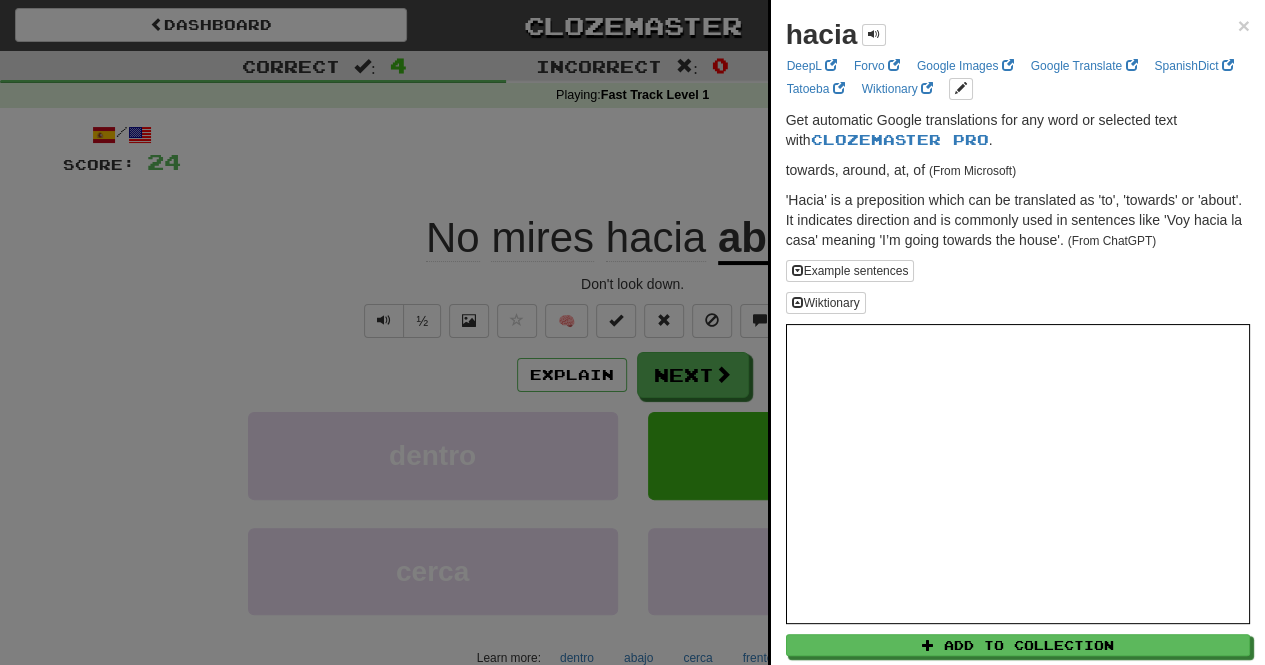 click at bounding box center [632, 332] 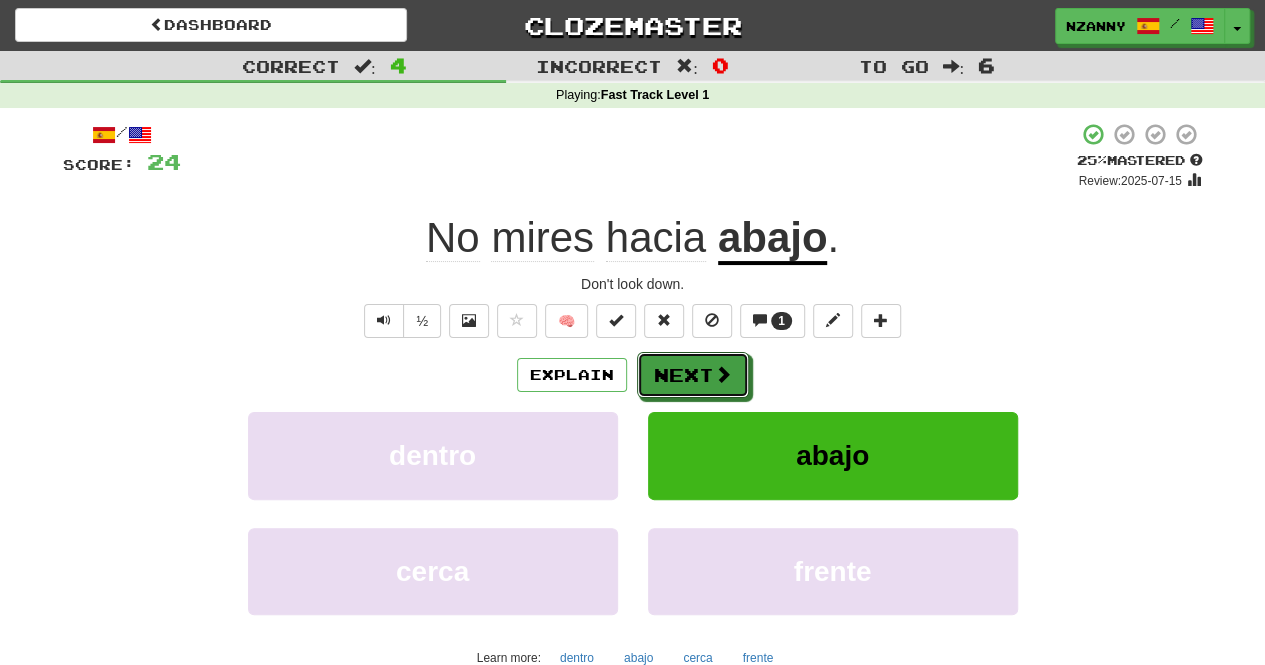 click on "Next" at bounding box center (693, 375) 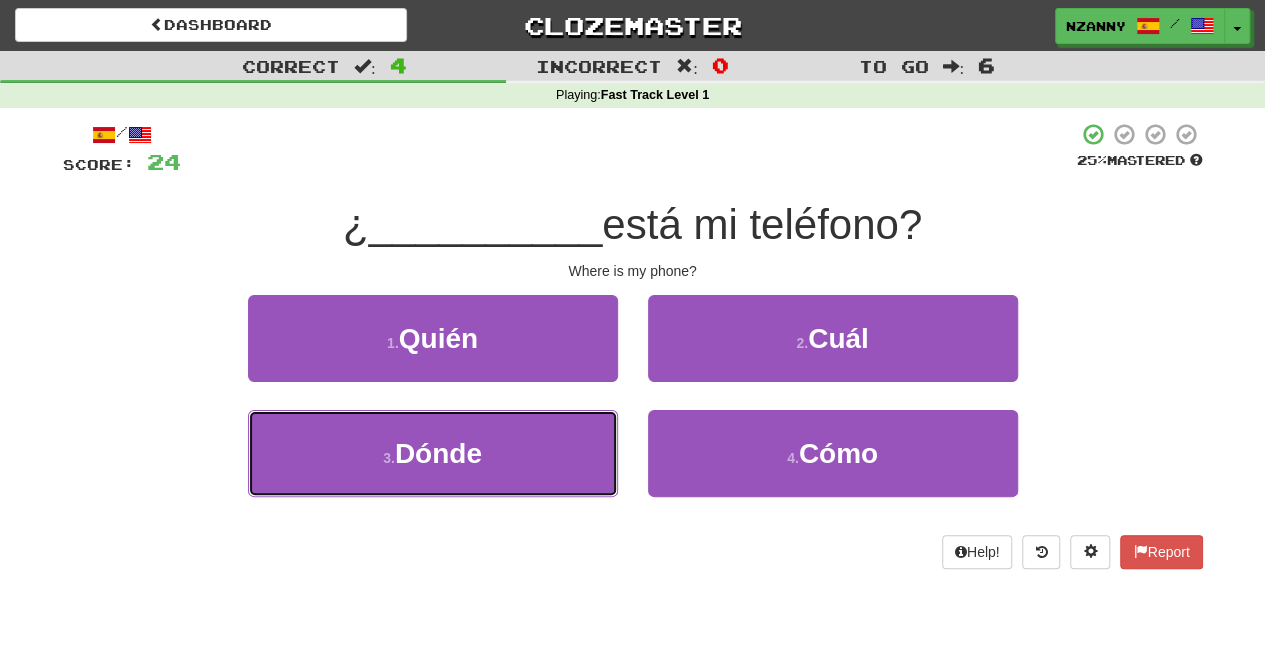 click on "3 .  Dónde" at bounding box center (433, 453) 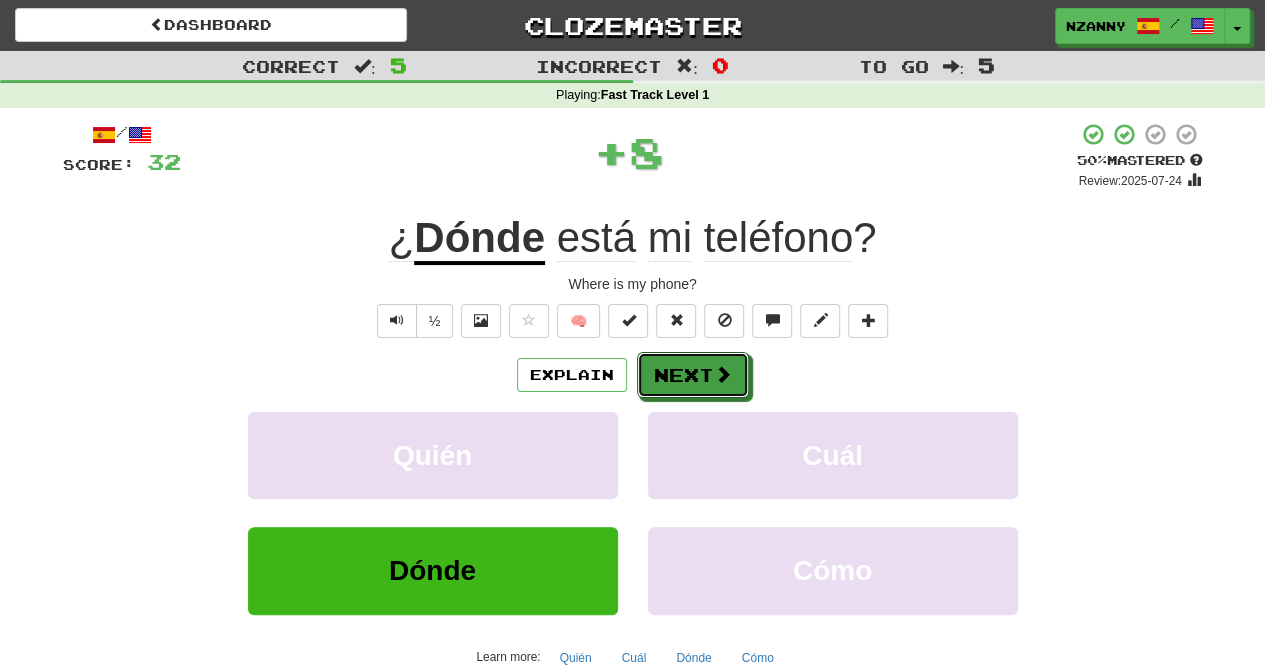 click on "Next" at bounding box center (693, 375) 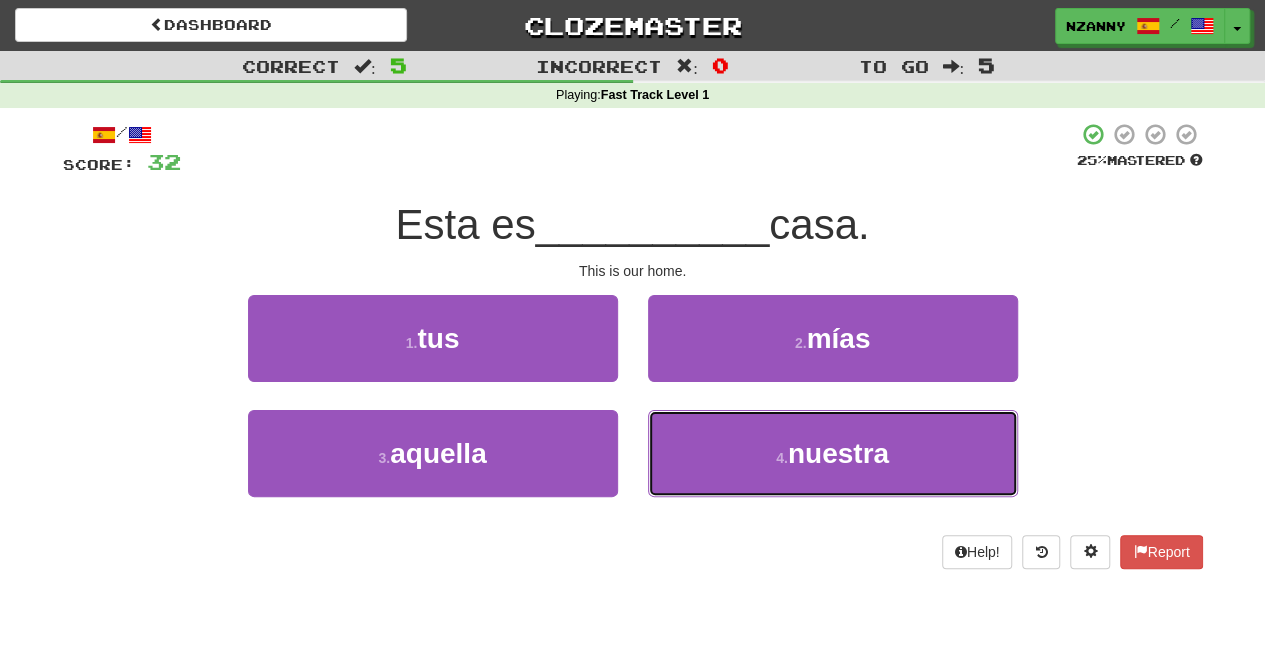 click on "4 ." at bounding box center (782, 458) 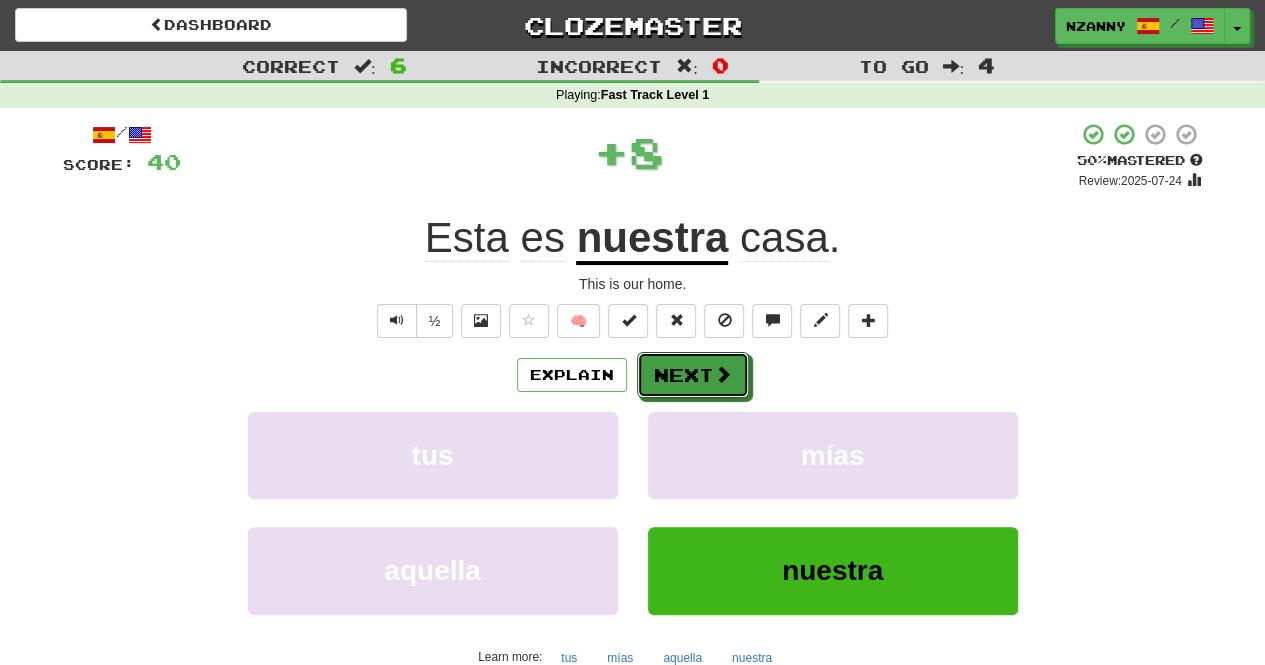 click on "Next" at bounding box center [693, 375] 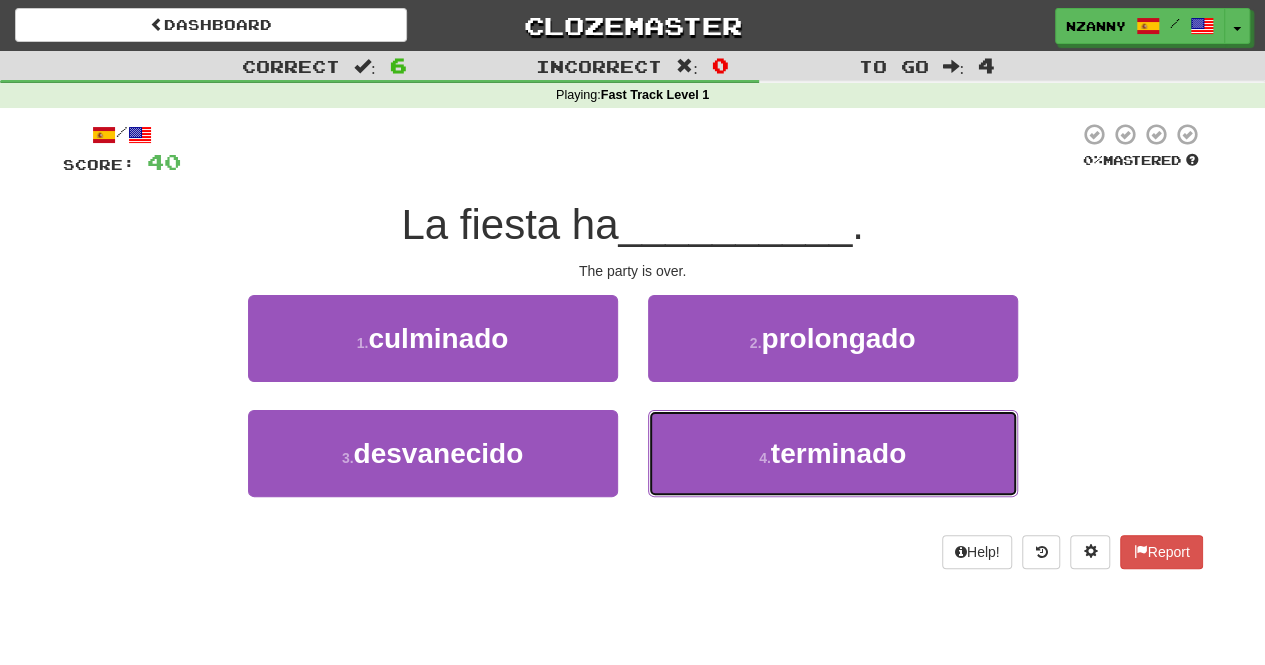 click on "4 ." at bounding box center (765, 458) 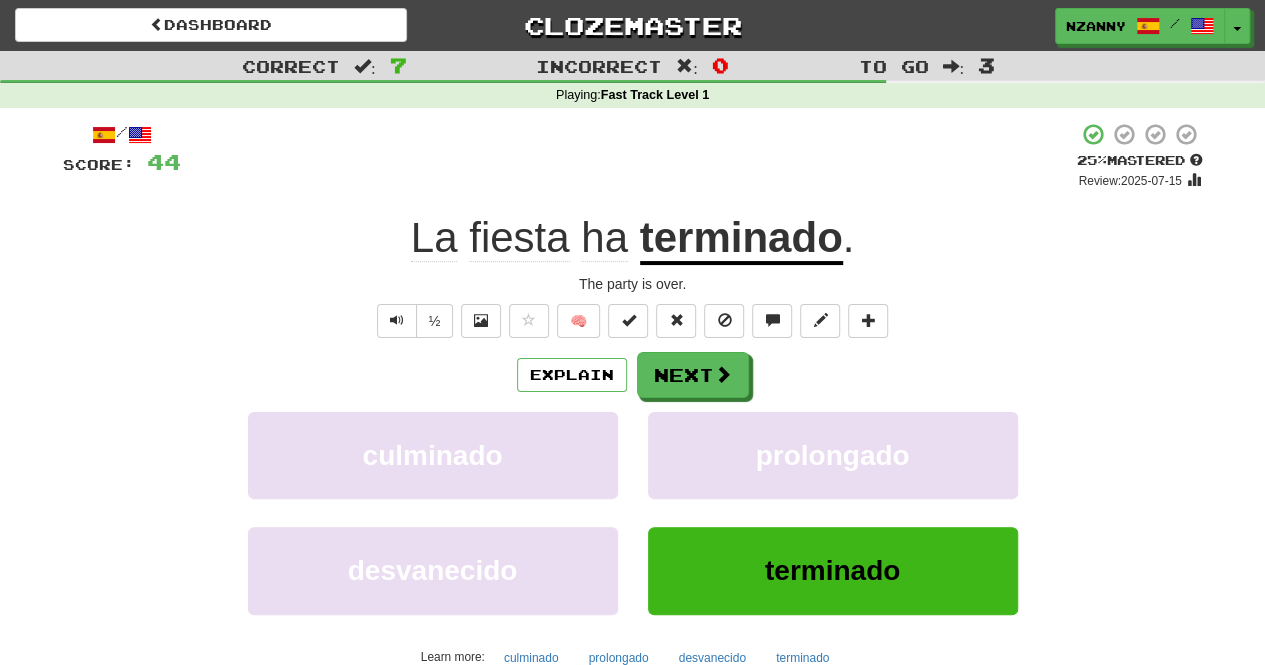 click on "ha" 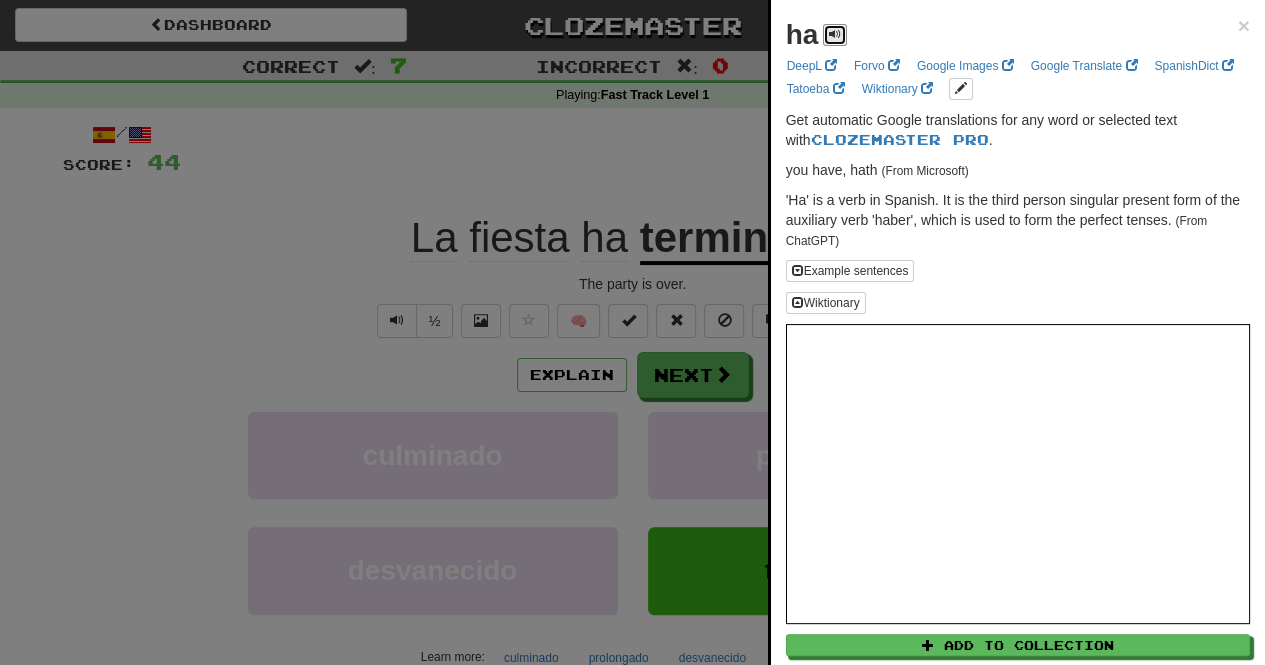click at bounding box center (835, 34) 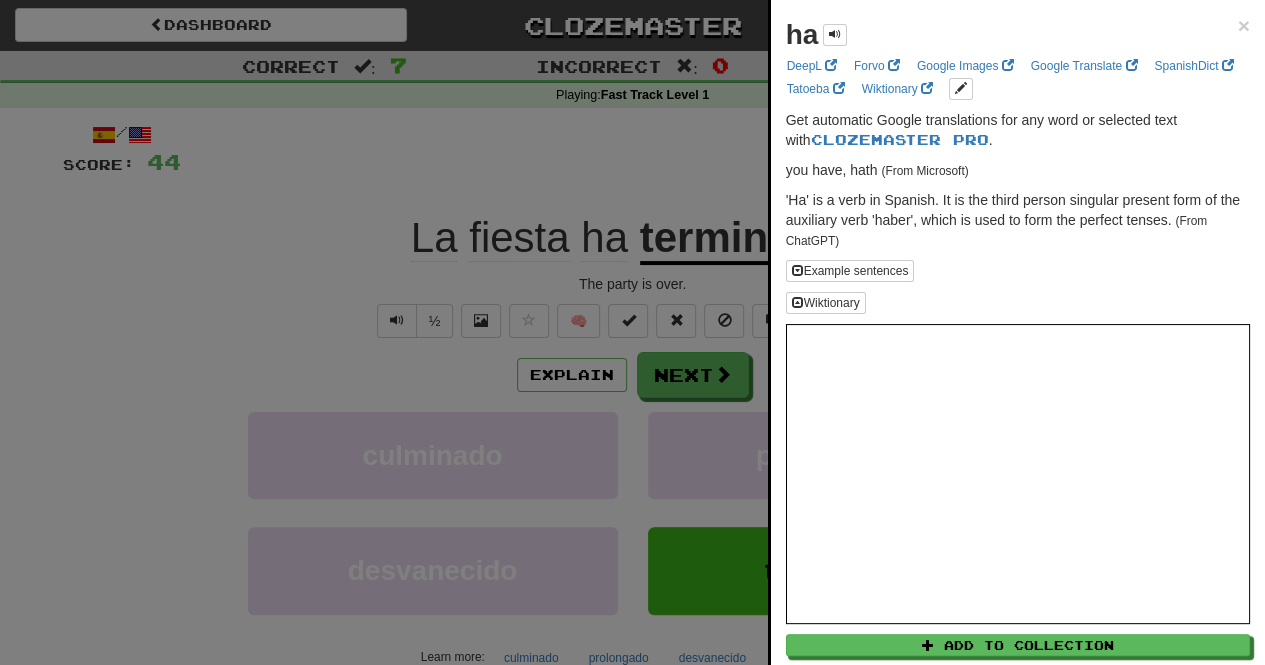 click at bounding box center (632, 332) 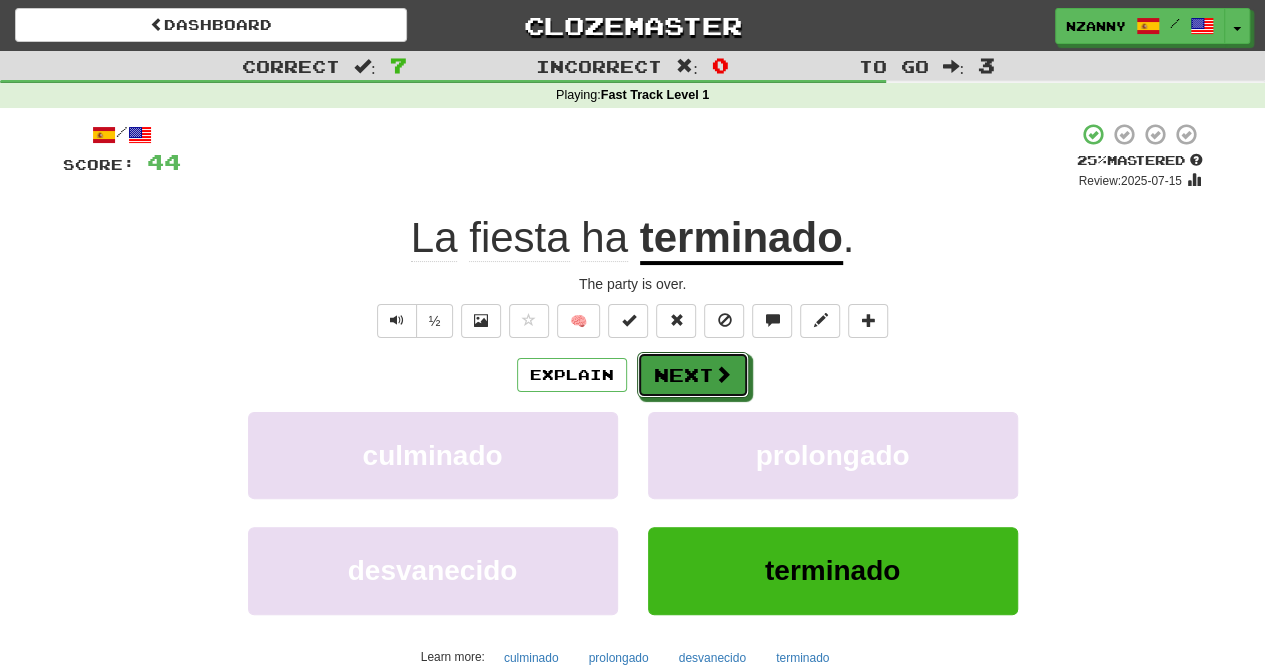click on "Next" at bounding box center (693, 375) 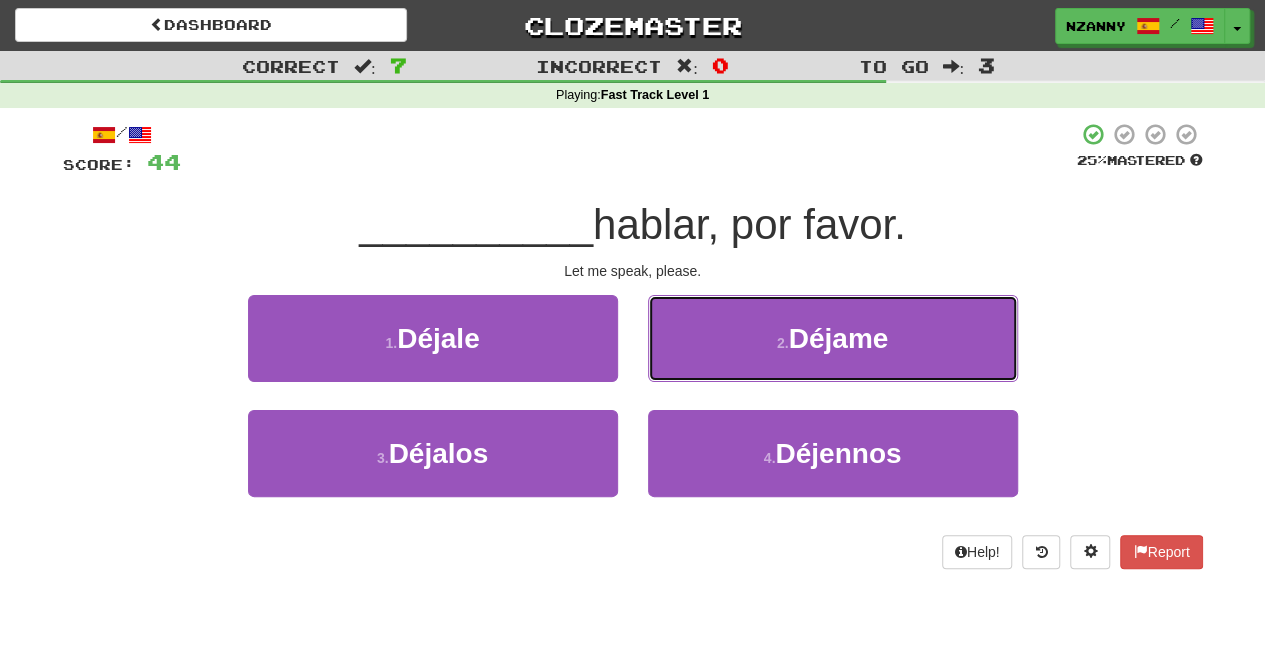click on "2 .  Déjame" at bounding box center [833, 338] 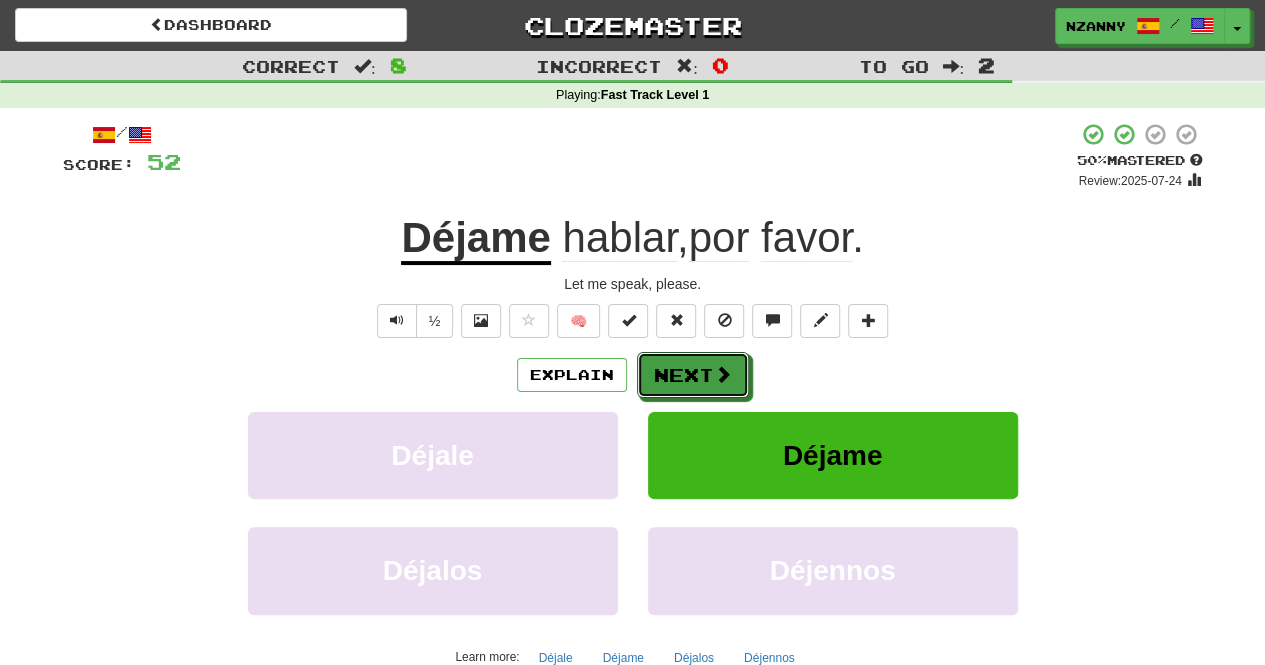 click on "Next" at bounding box center [693, 375] 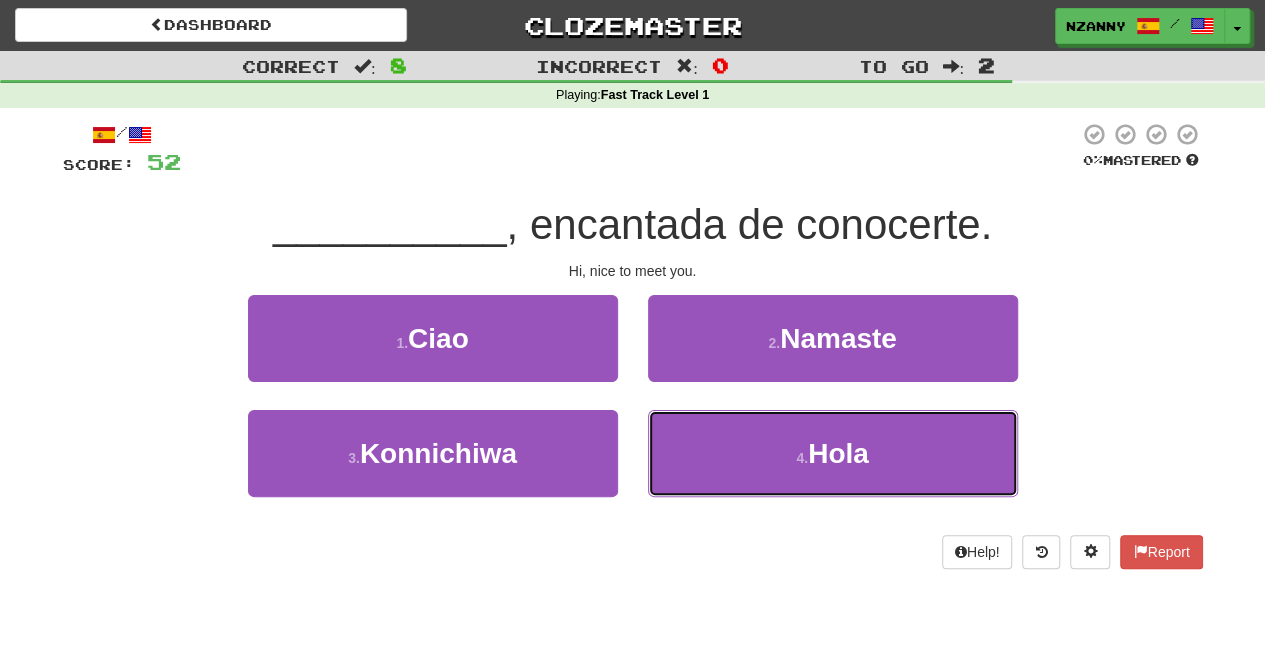click on "4 .  Hola" at bounding box center (833, 453) 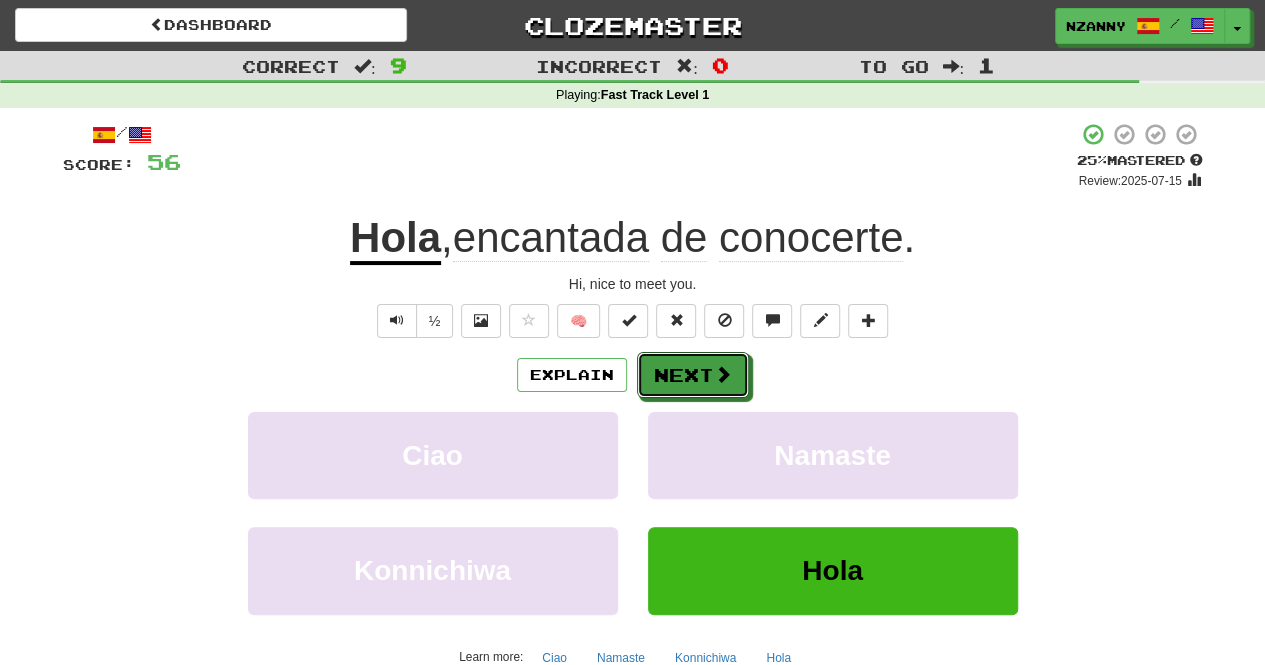 click on "Next" at bounding box center [693, 375] 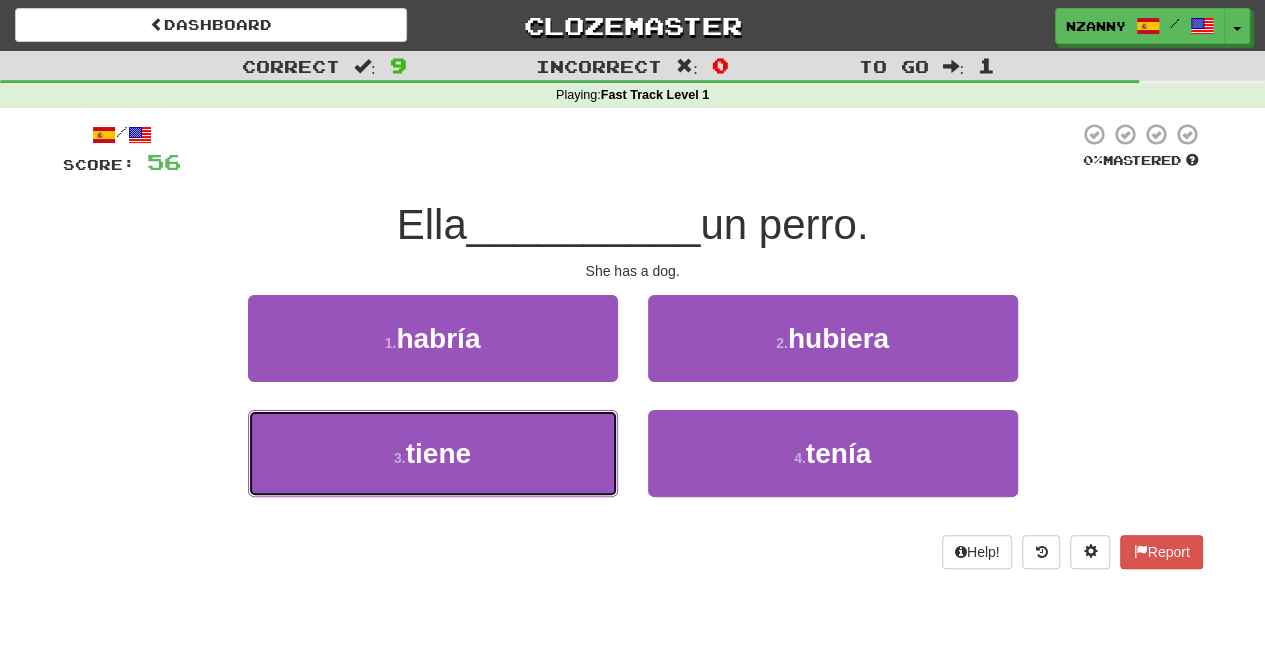 click on "3 .  tiene" at bounding box center [433, 453] 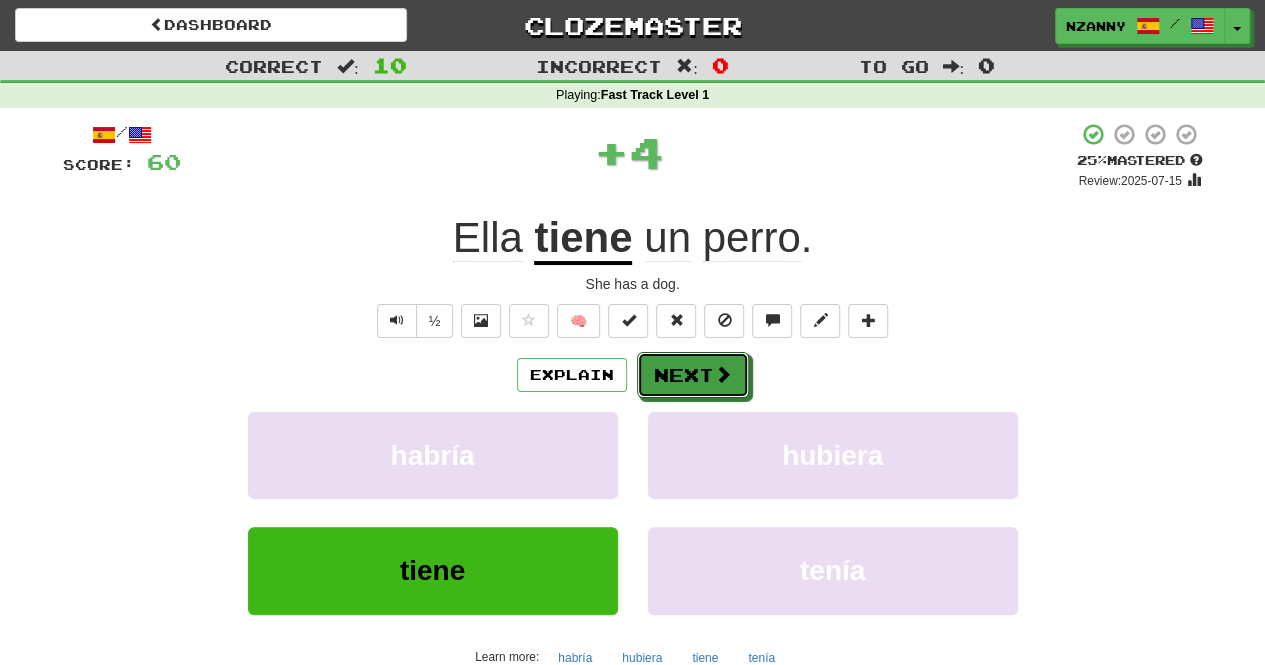 click on "Next" at bounding box center [693, 375] 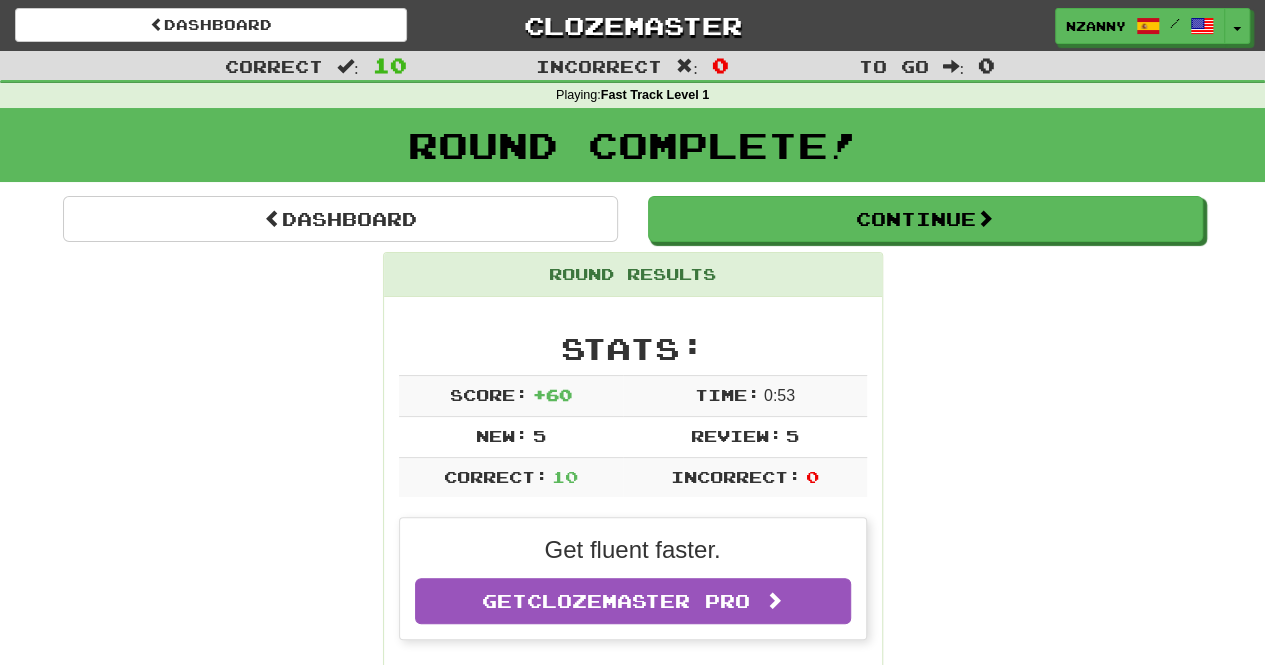 click on "Dashboard Continue Round Results Stats: Score: + 60 Time: 0 : 53 New: 5 Review: 5 Correct: 10 Incorrect: 0 Get fluent faster. Get Clozemaster Pro Progress: Fast Track Level 1 Playing: 81 / 1,000 + 5 7.6% 8.1% Mastered: 0 / 1,000 0% Ready for Review: 15 / Level: 4 14 points to level 5 - keep going! Ranked: 1014 th this week Sentences: Report ¿ Cuándo empieza la peli? When does the movie start? Report Mi tiempo es valioso. My time is valuable. Report Este es su libro favorito. This is his favorite book. 1 Report No mires hacia abajo. Don't look down. Report ¿ Dónde está mi teléfono? Where is my phone? Report Esta es nuestra casa. This is our home. Report La fiesta ha terminado. The party is over. Report Déjame hablar, por favor. Let me speak, please. Report Hola , encantada de conocerte. Hi, nice to meet you. Report Ella tiene un perro. She has a dog. Dashboard Continue" at bounding box center (633, 1169) 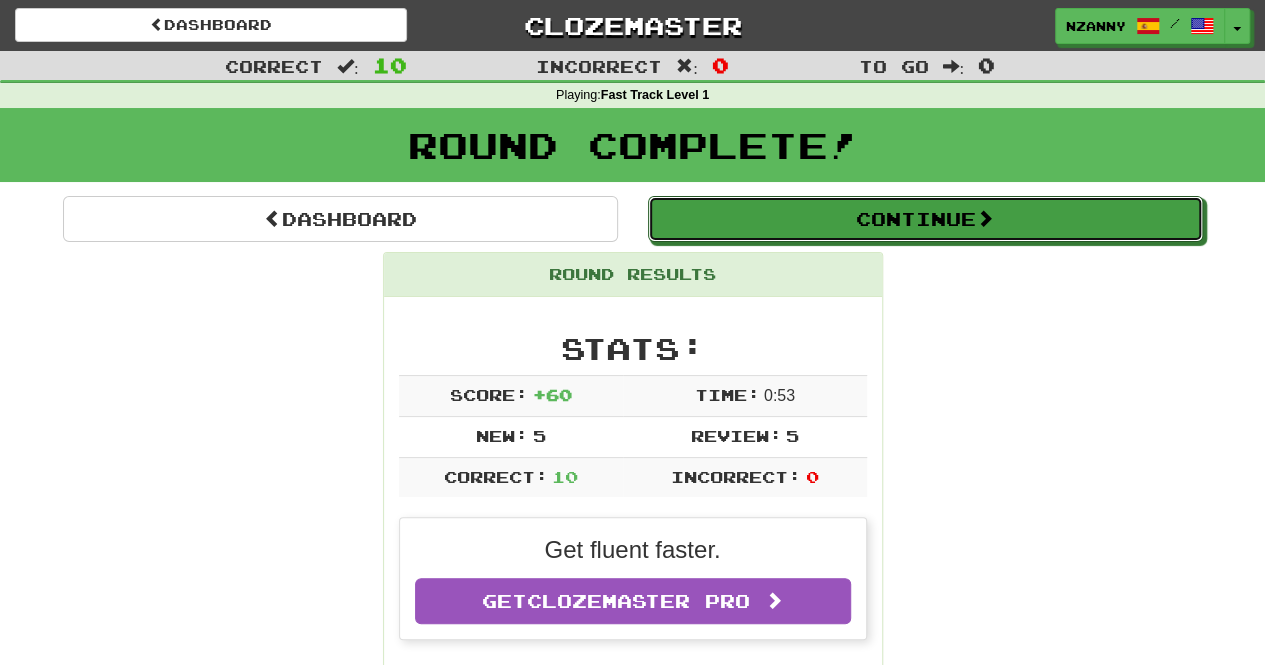 click on "Continue" at bounding box center (925, 219) 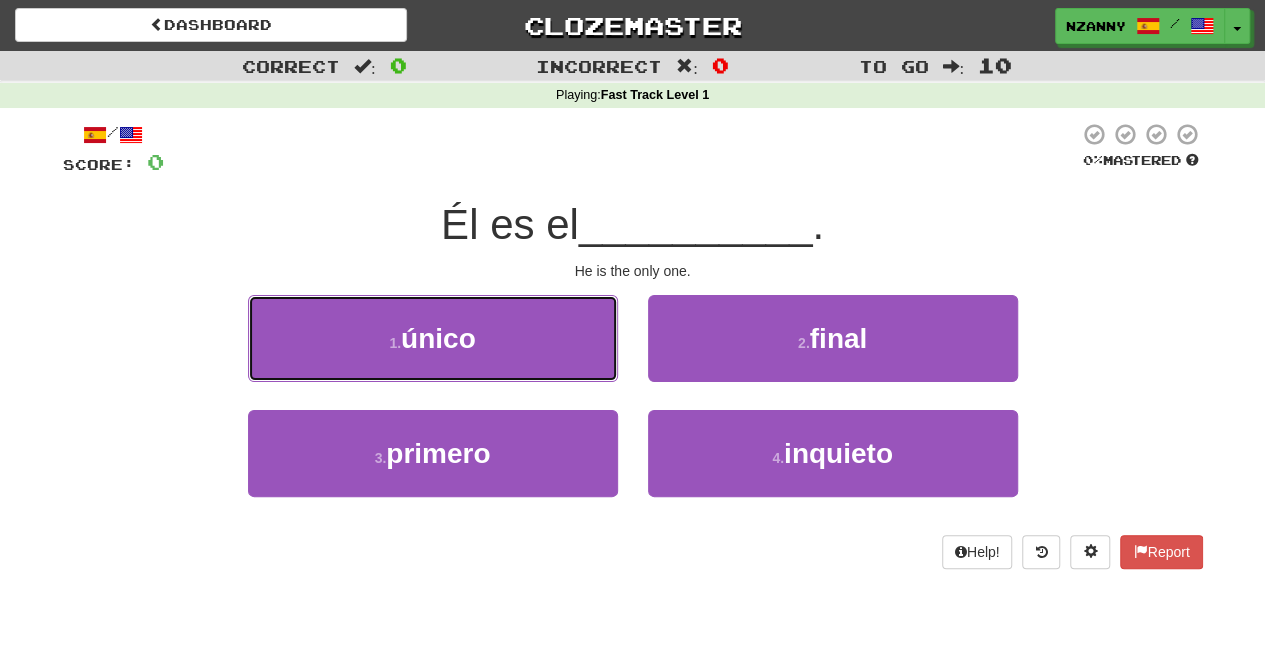 click on "1 .  único" at bounding box center (433, 338) 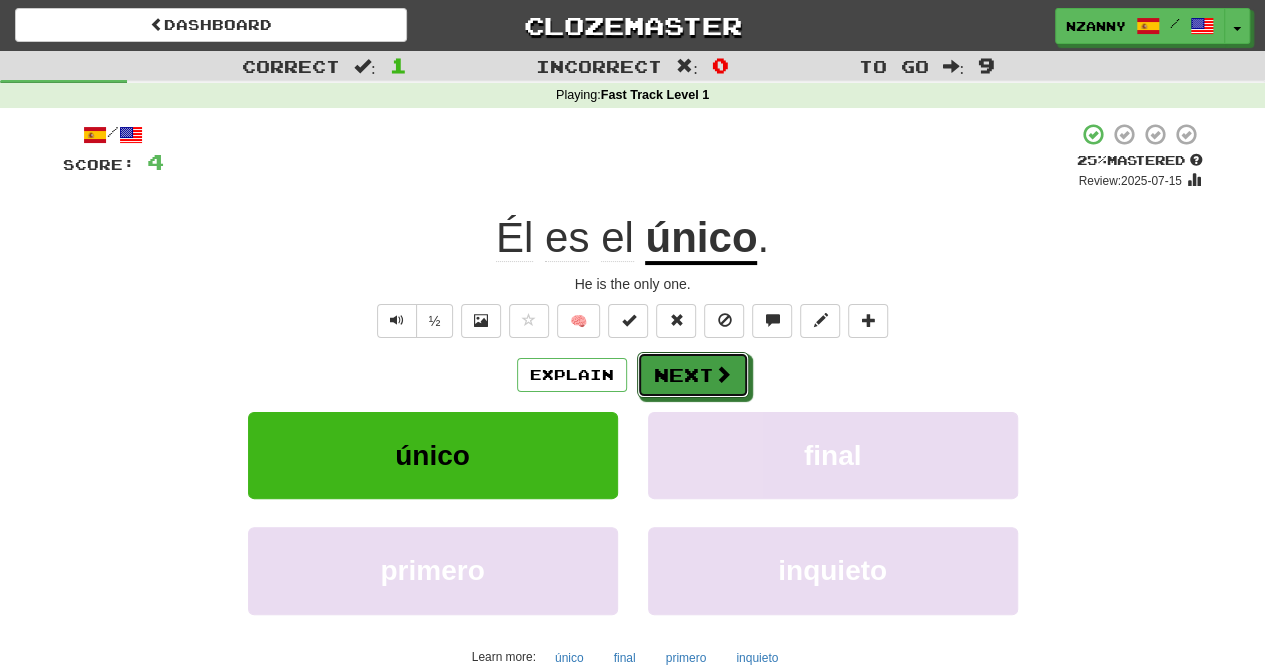 click on "Next" at bounding box center (693, 375) 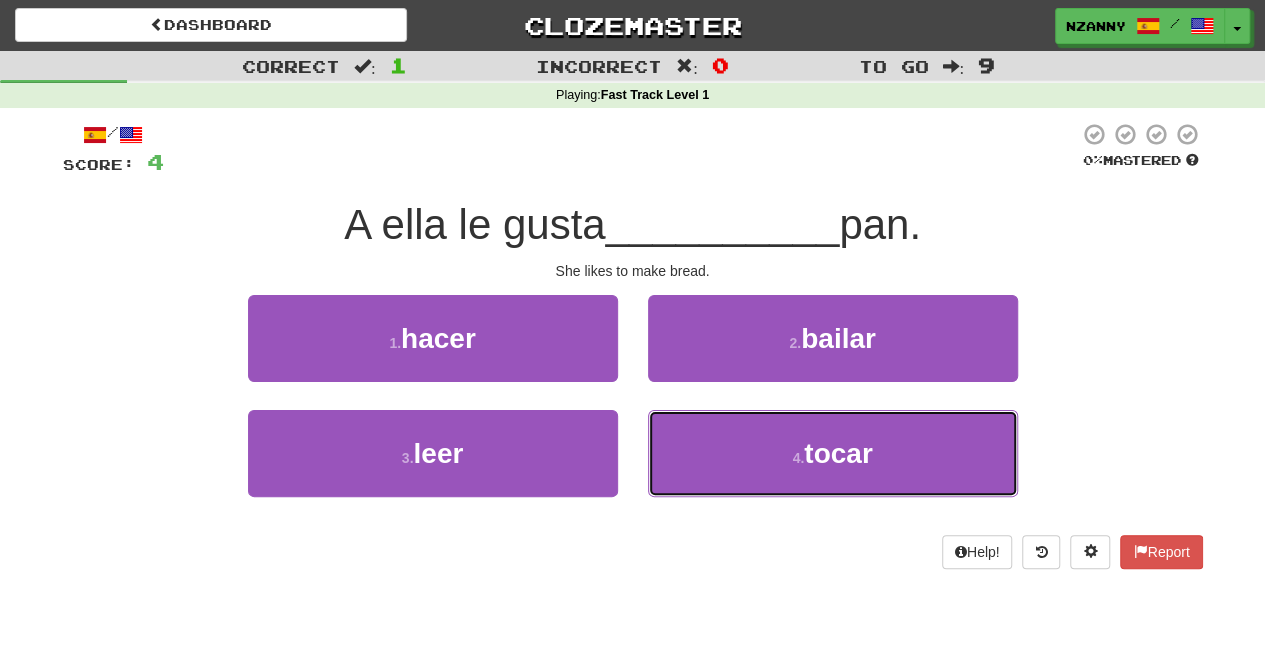 click on "4 .  tocar" at bounding box center [833, 453] 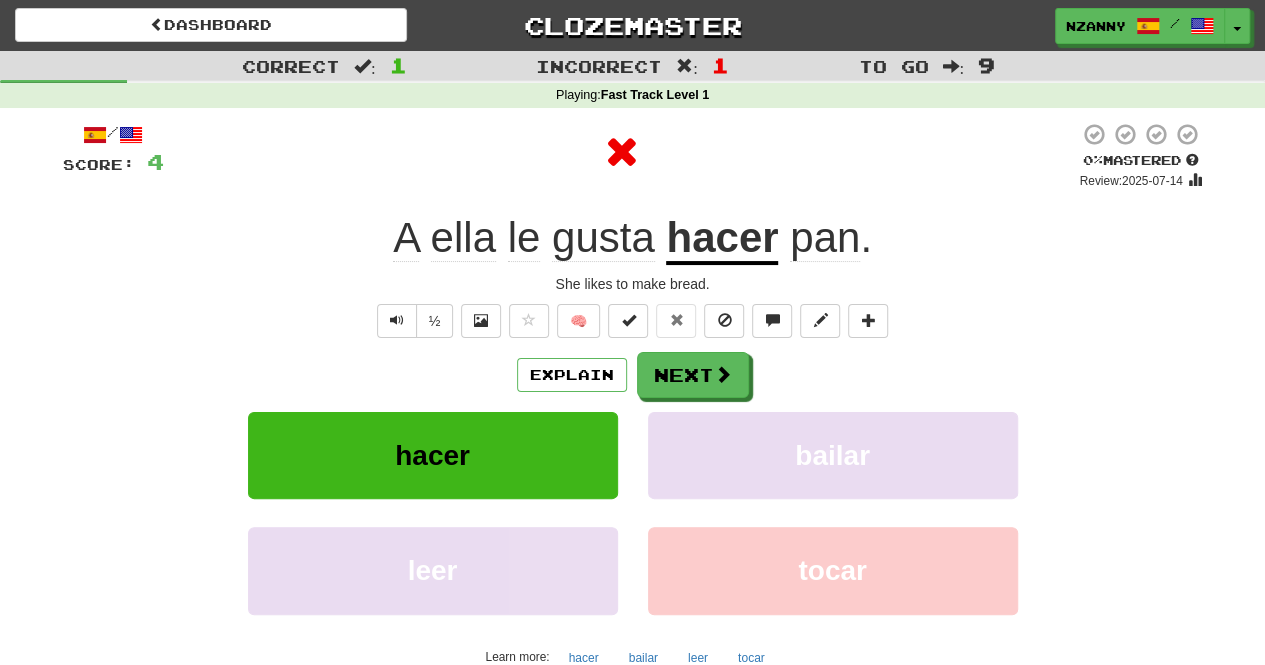 click on "hacer" at bounding box center [722, 239] 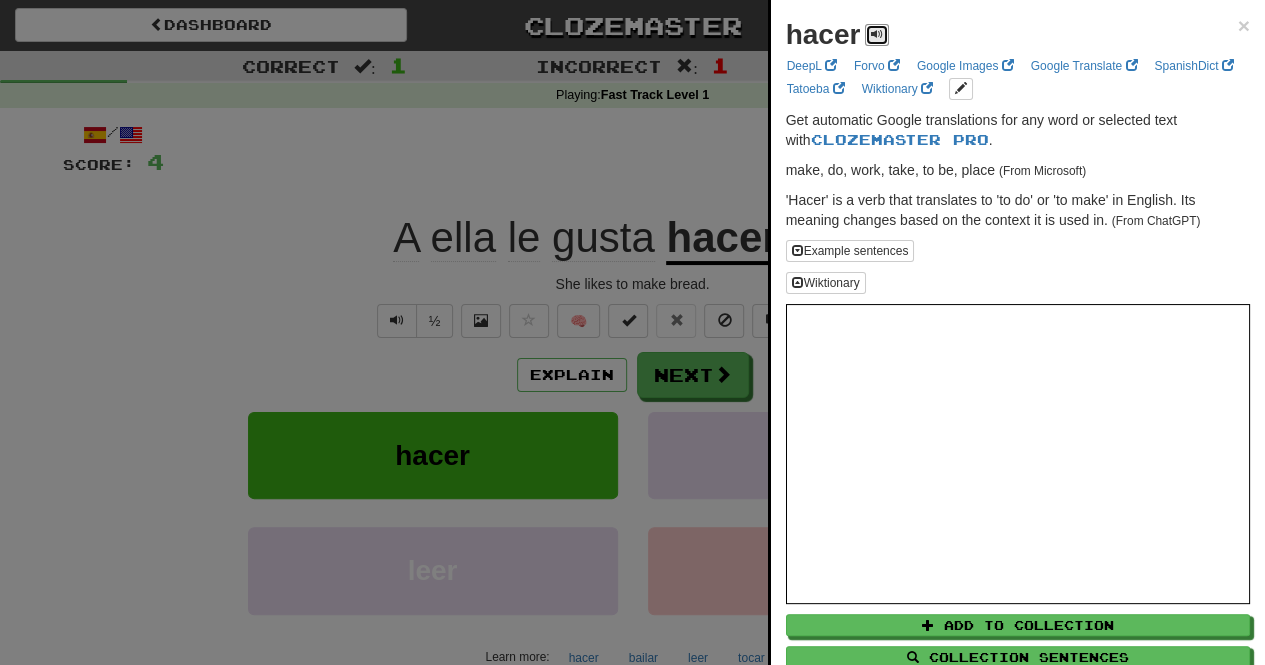 click at bounding box center [877, 35] 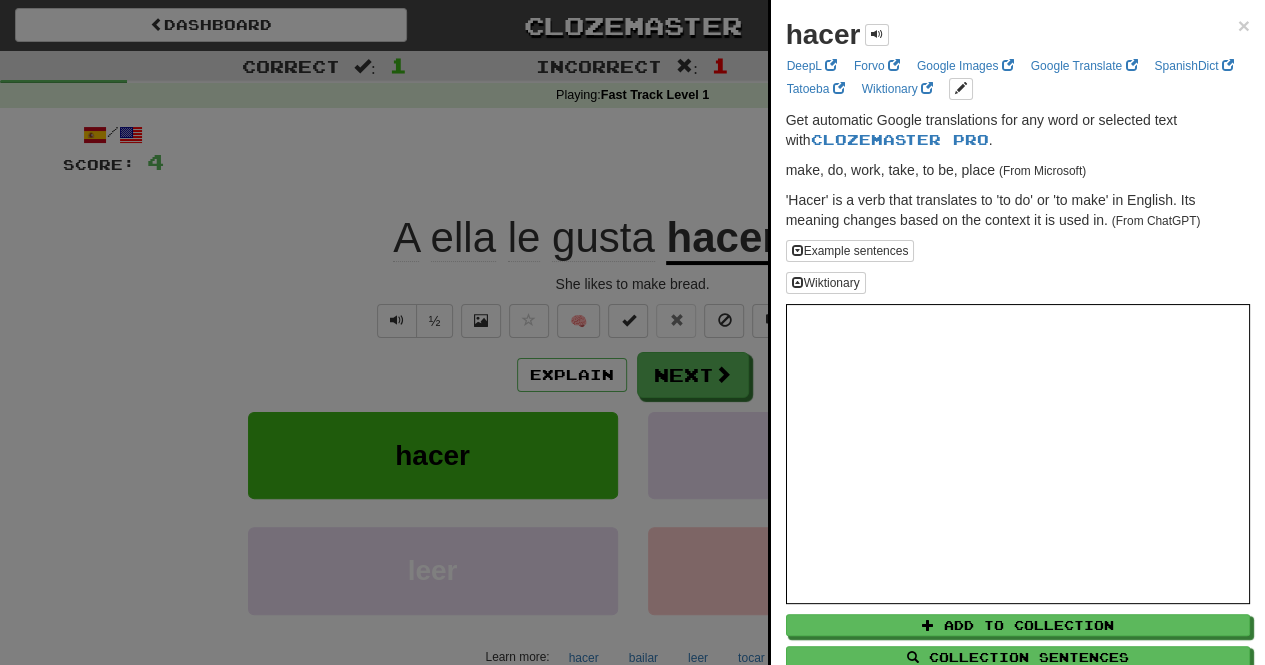 click at bounding box center (632, 332) 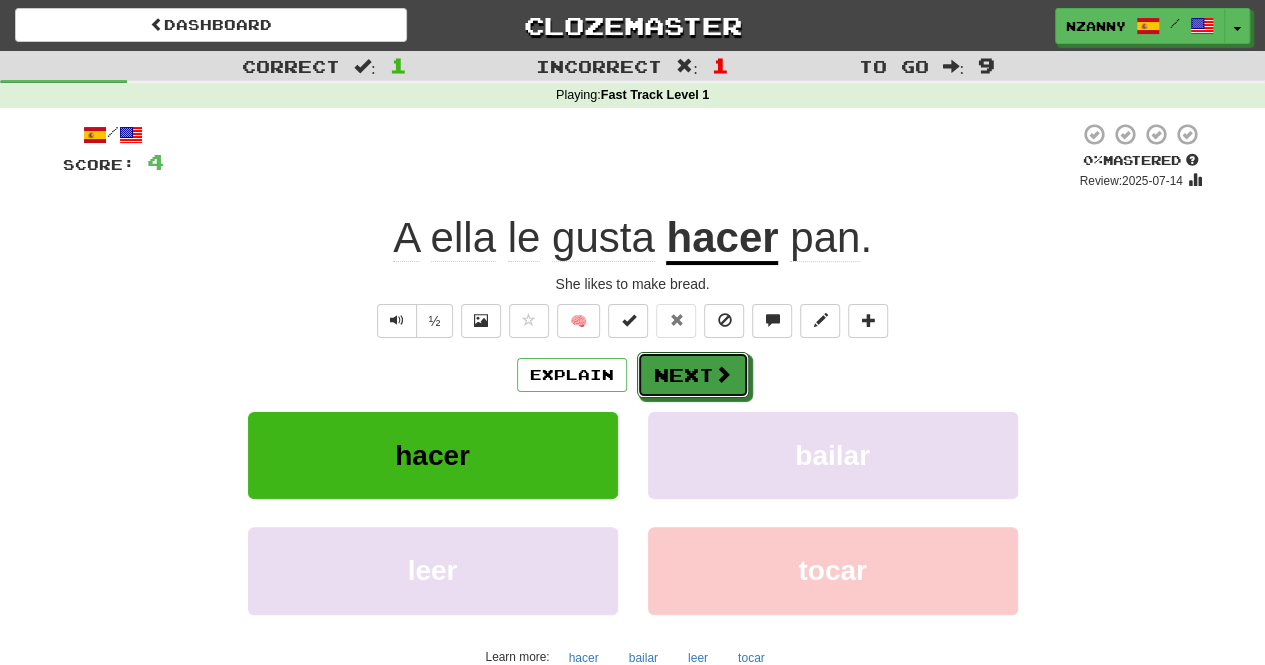 click at bounding box center [723, 374] 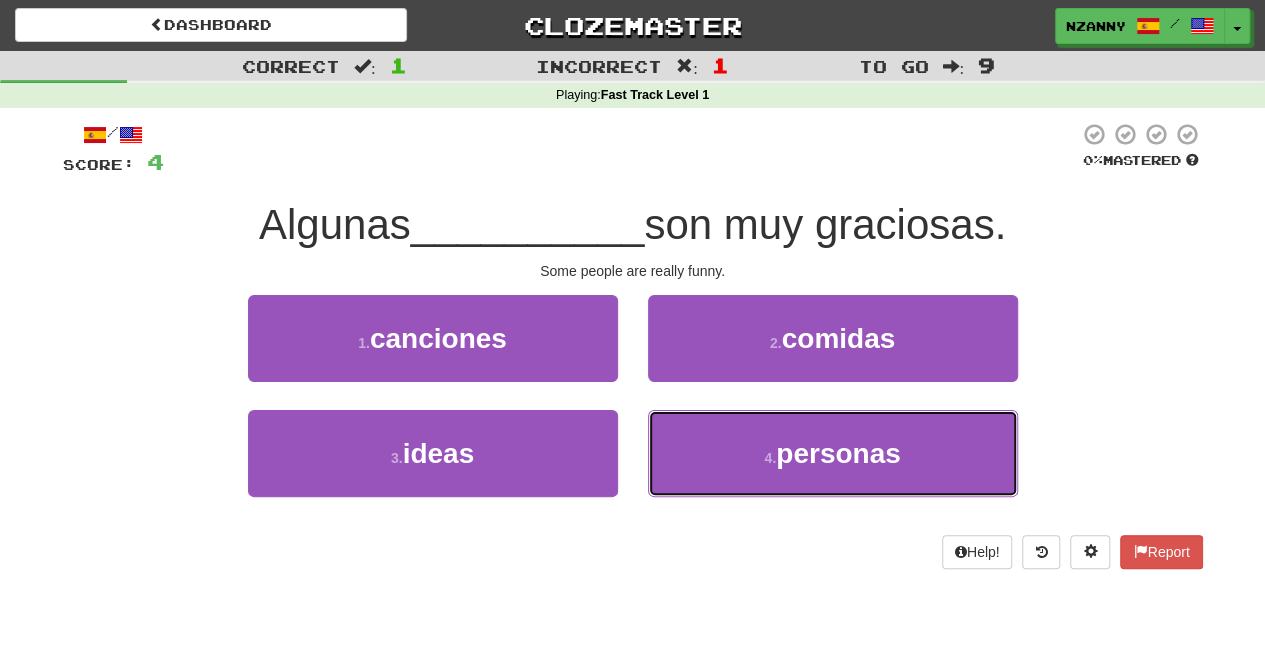 click on "4 .  personas" at bounding box center [833, 453] 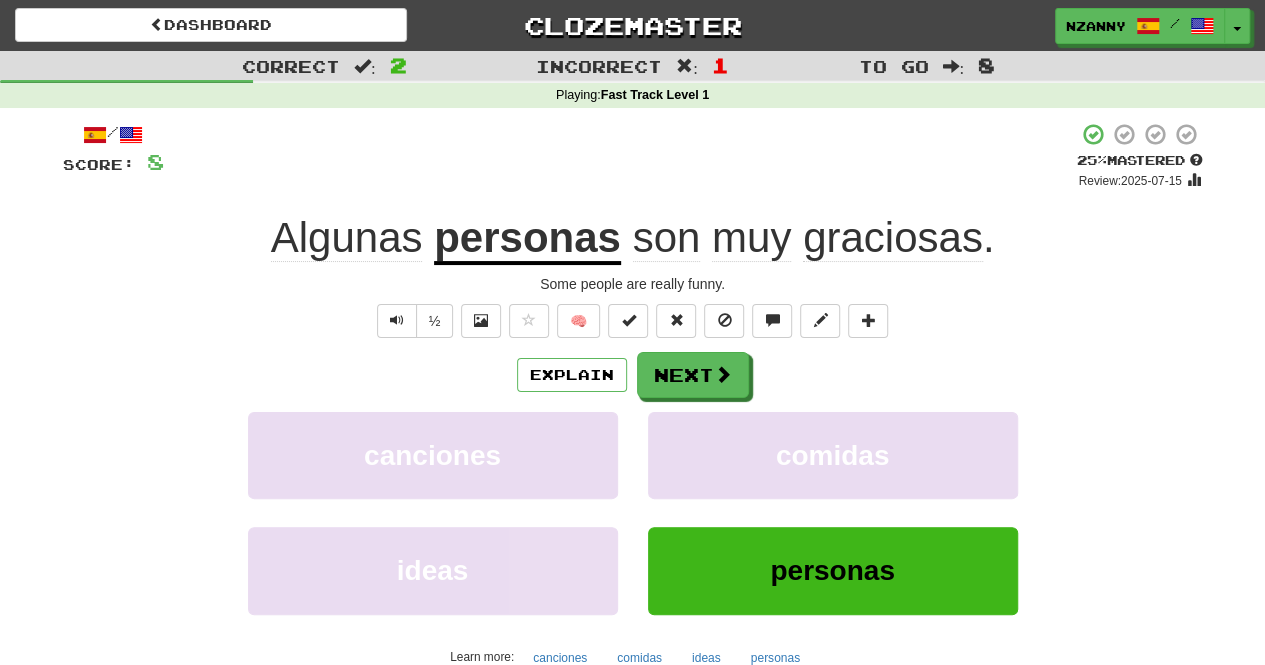 click on "graciosas" at bounding box center (893, 238) 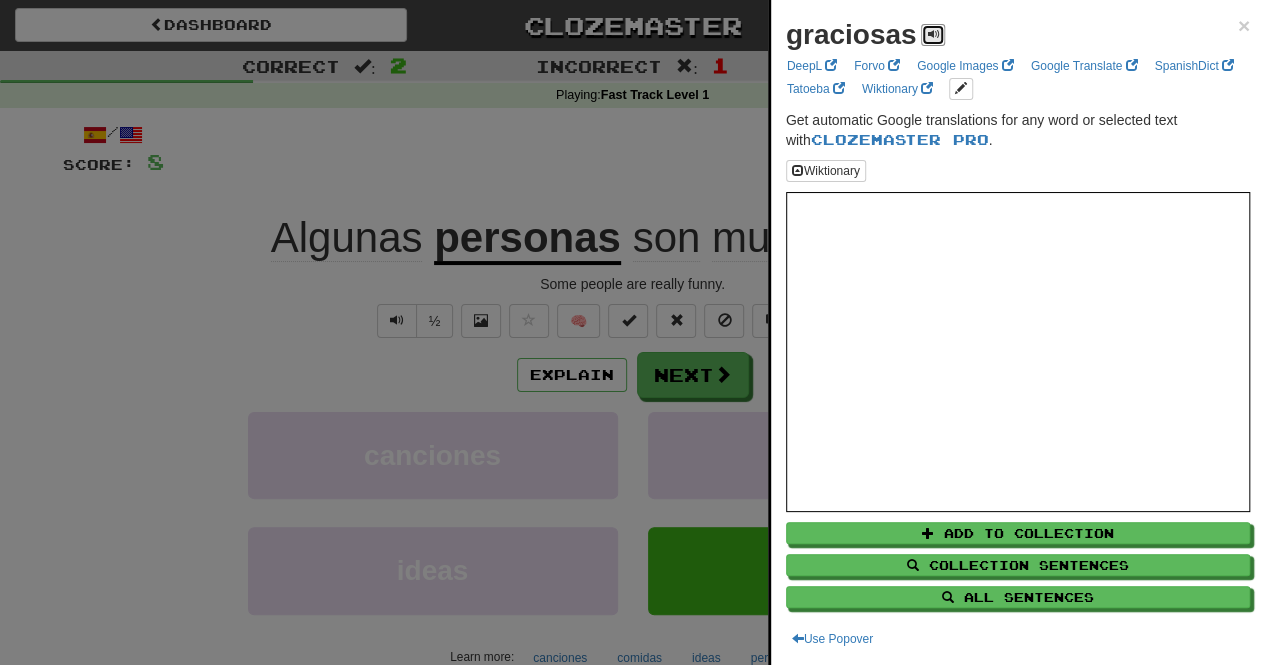 click at bounding box center [933, 34] 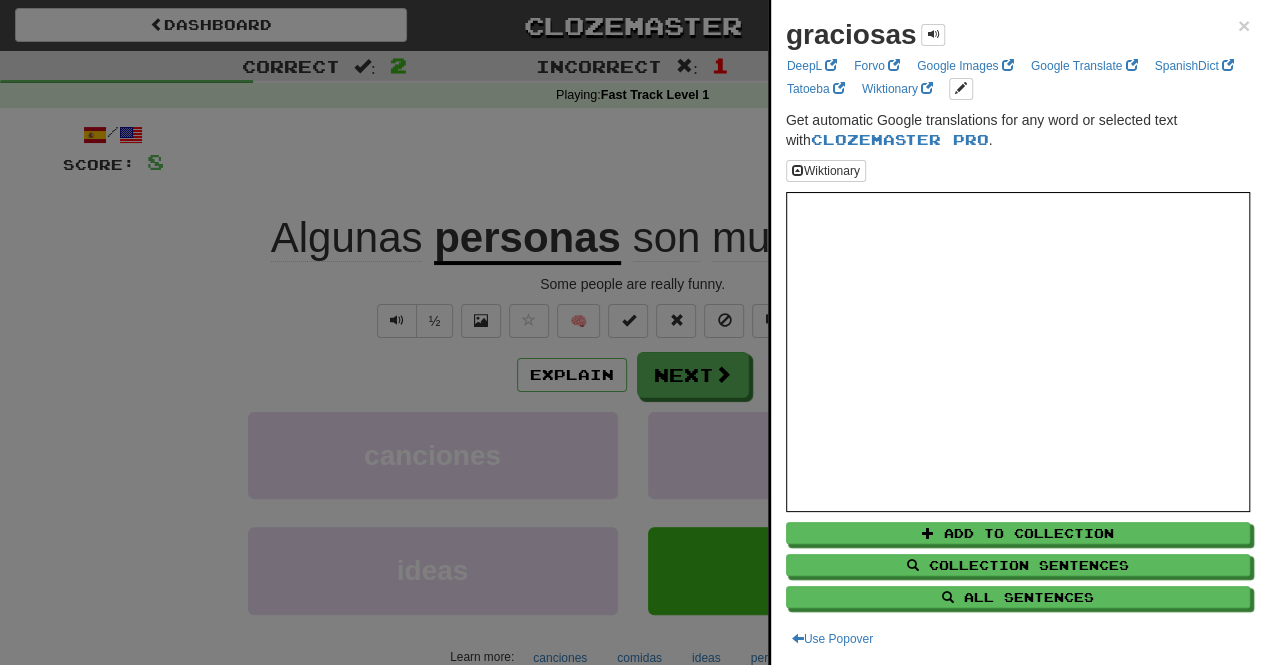 click at bounding box center (632, 332) 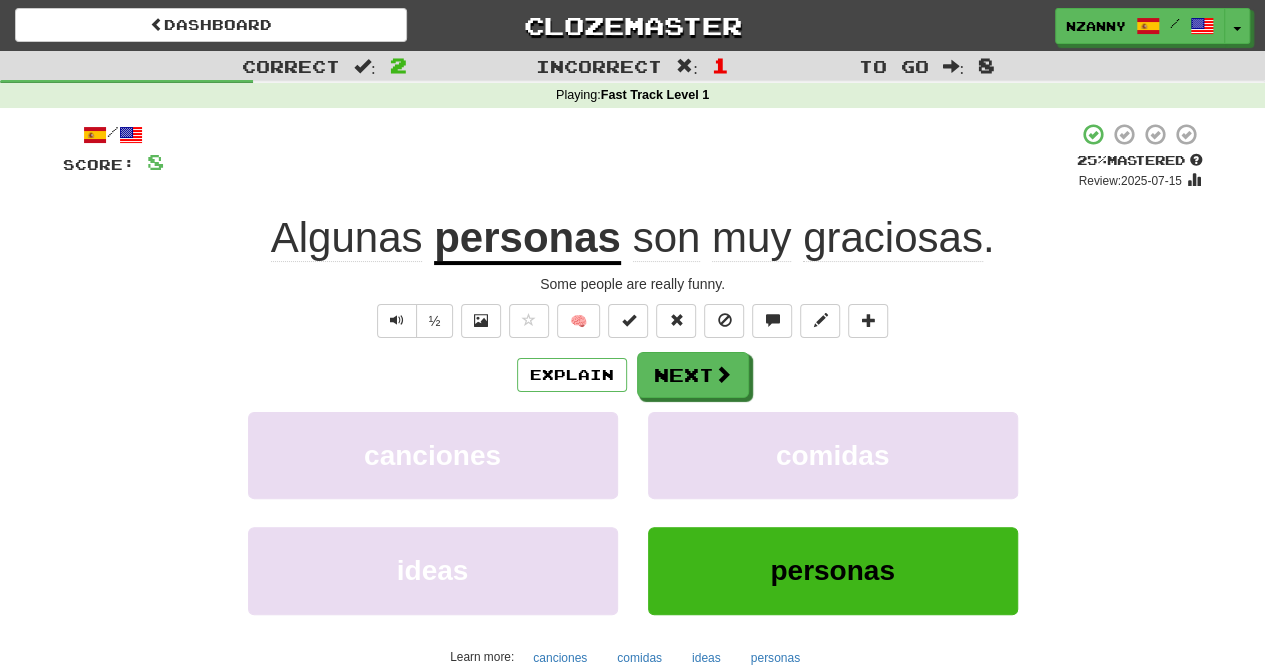 click on "Algunas" 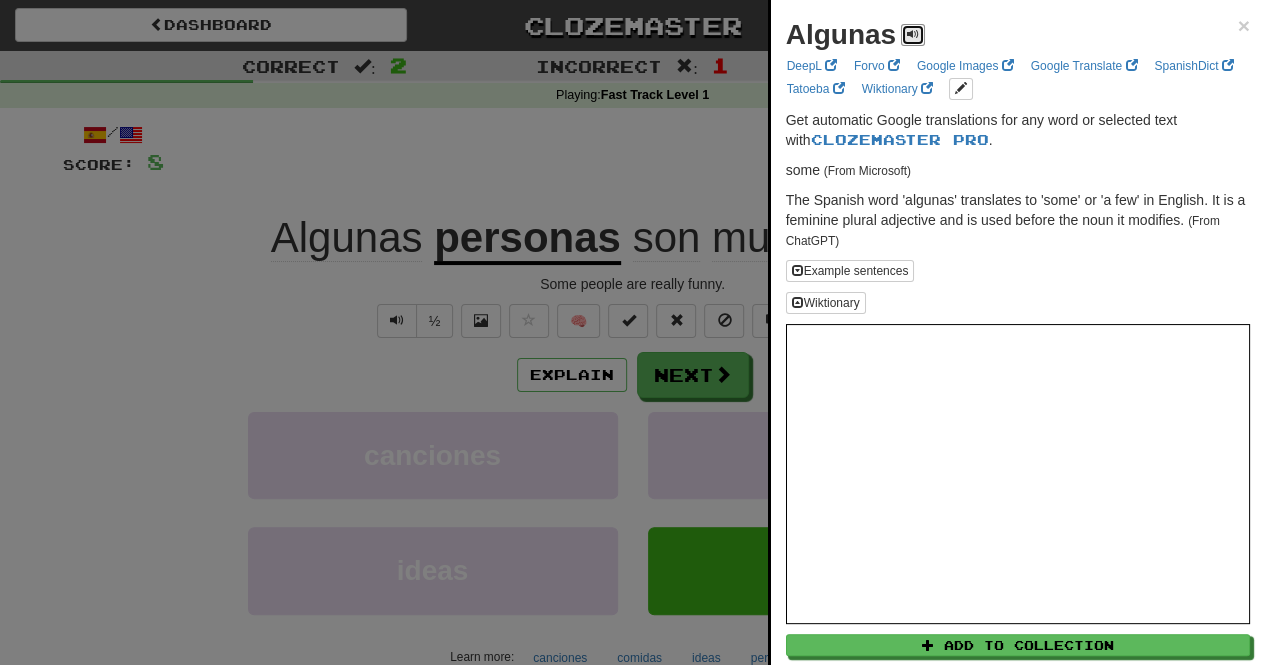 click at bounding box center [913, 34] 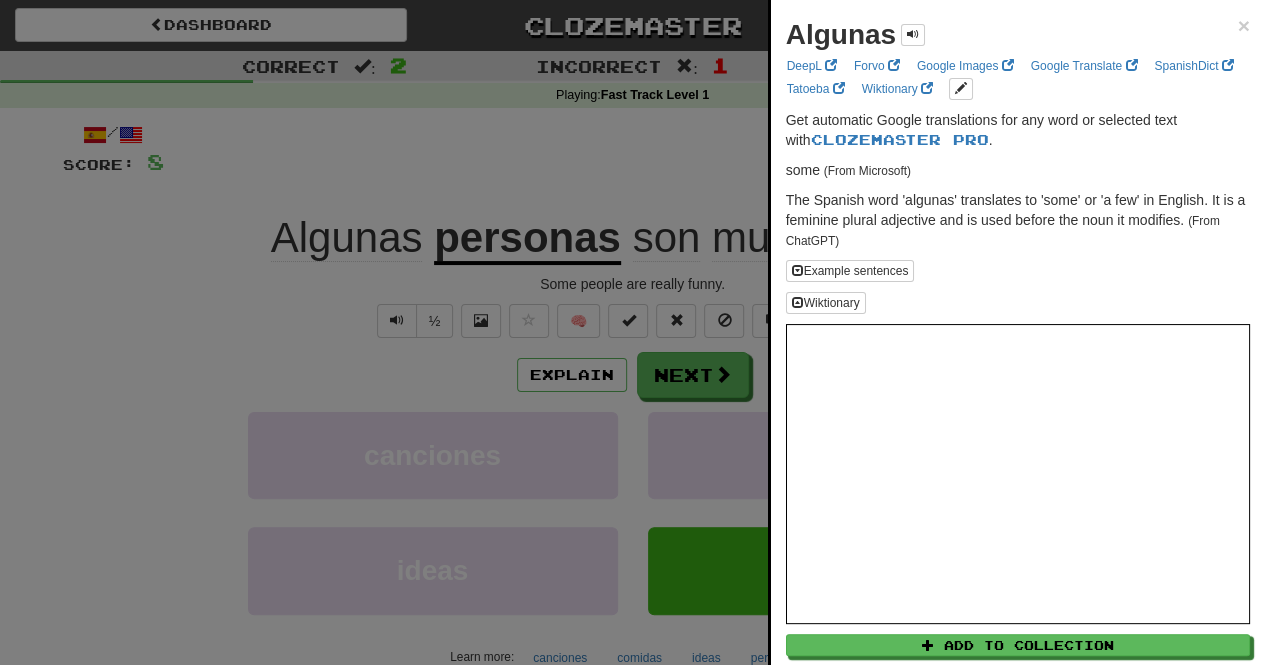 click at bounding box center (632, 332) 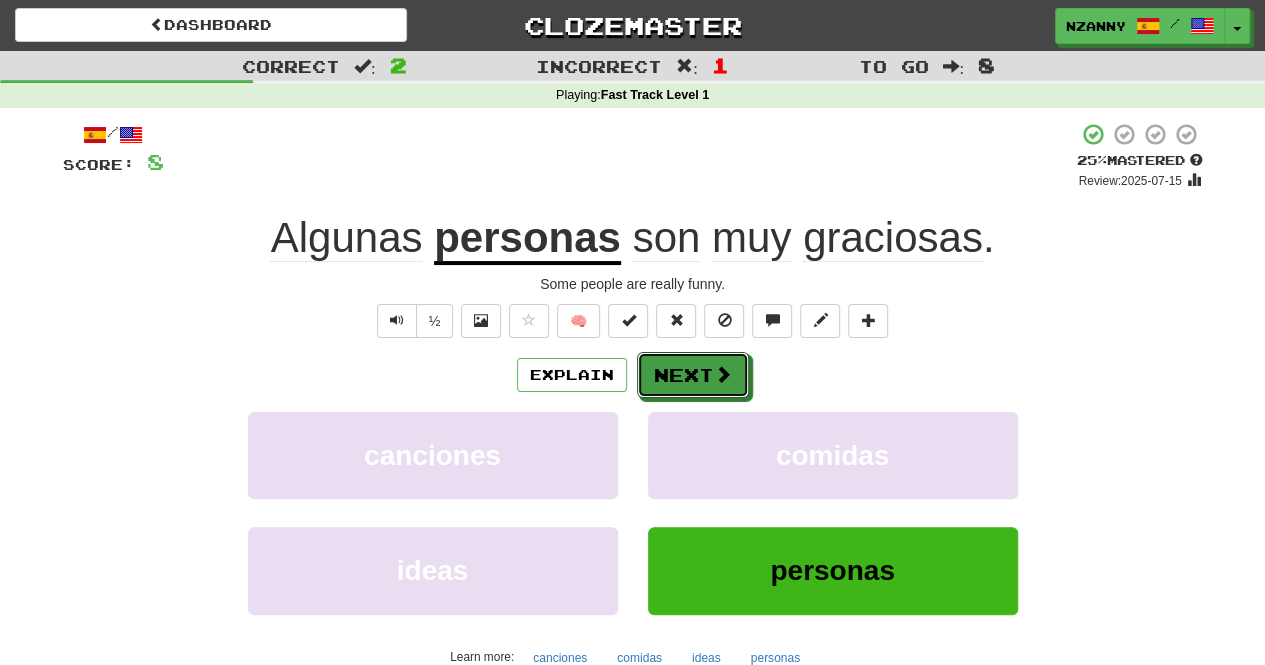 click on "Next" at bounding box center [693, 375] 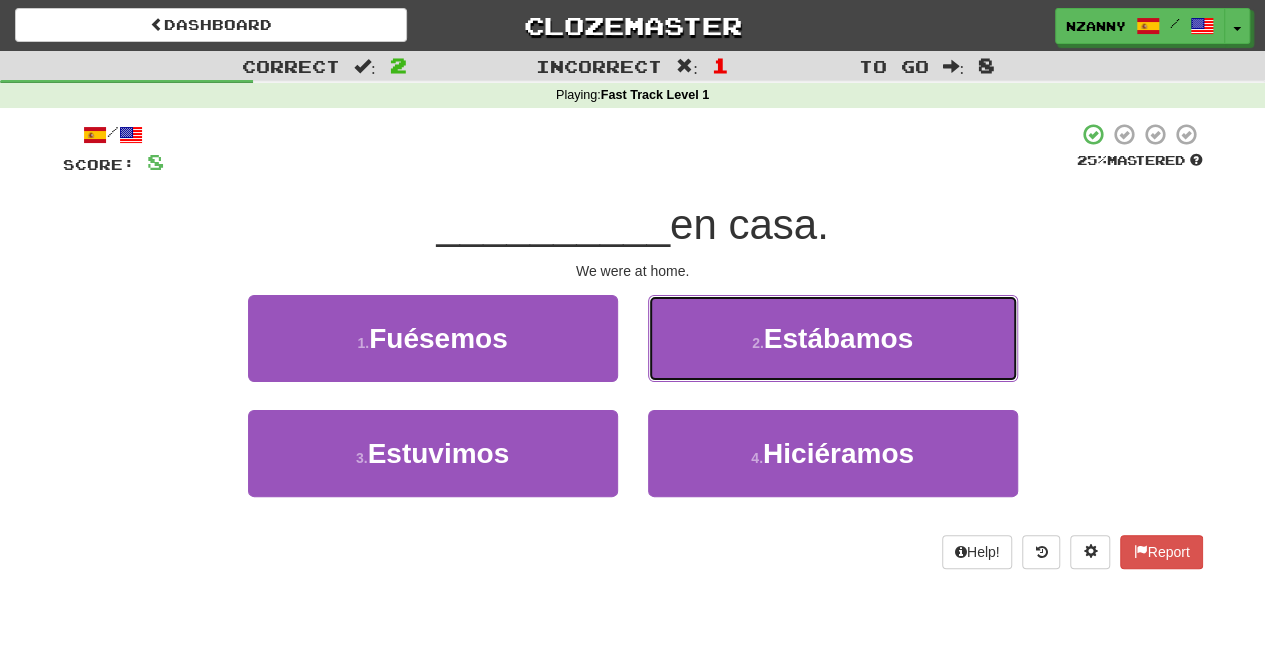 click on "2 .  Estábamos" at bounding box center [833, 338] 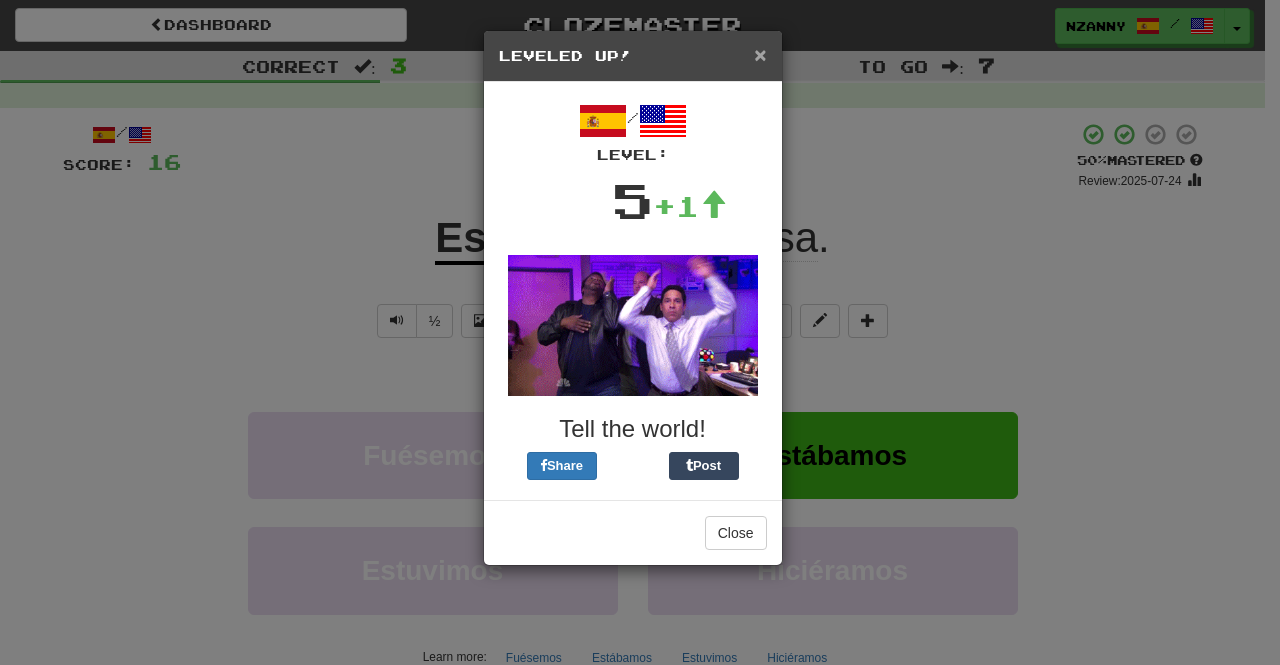 click on "×" at bounding box center (760, 54) 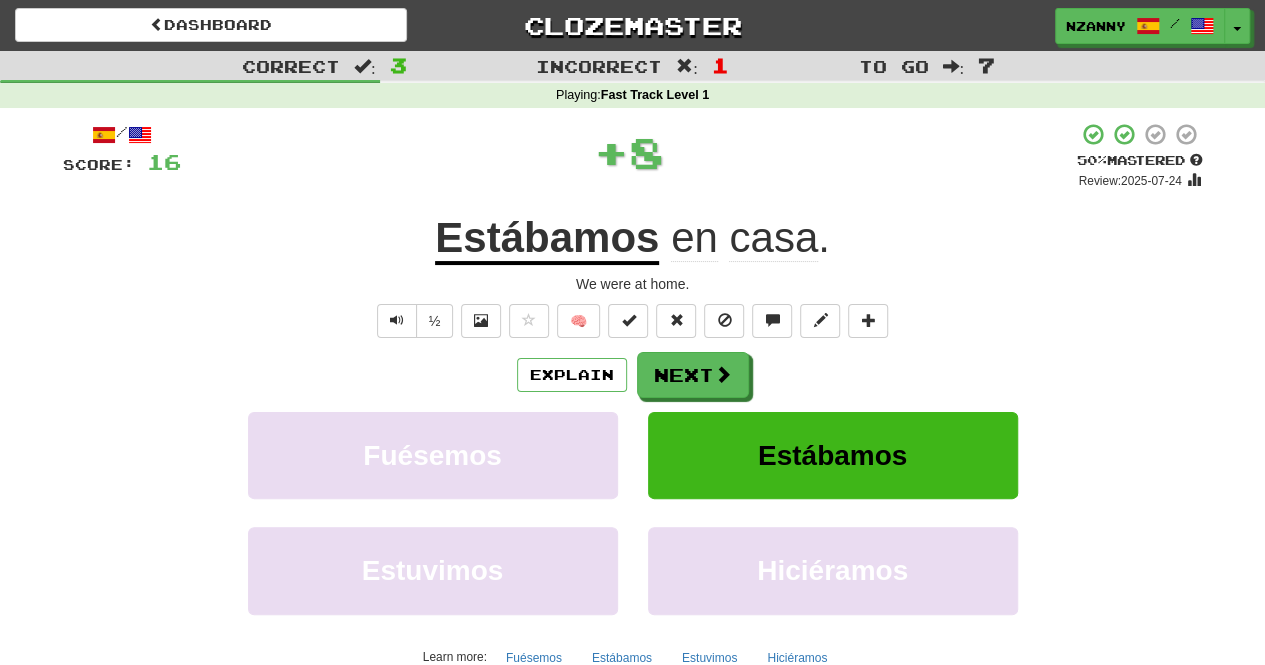 click on "Estábamos" at bounding box center (547, 239) 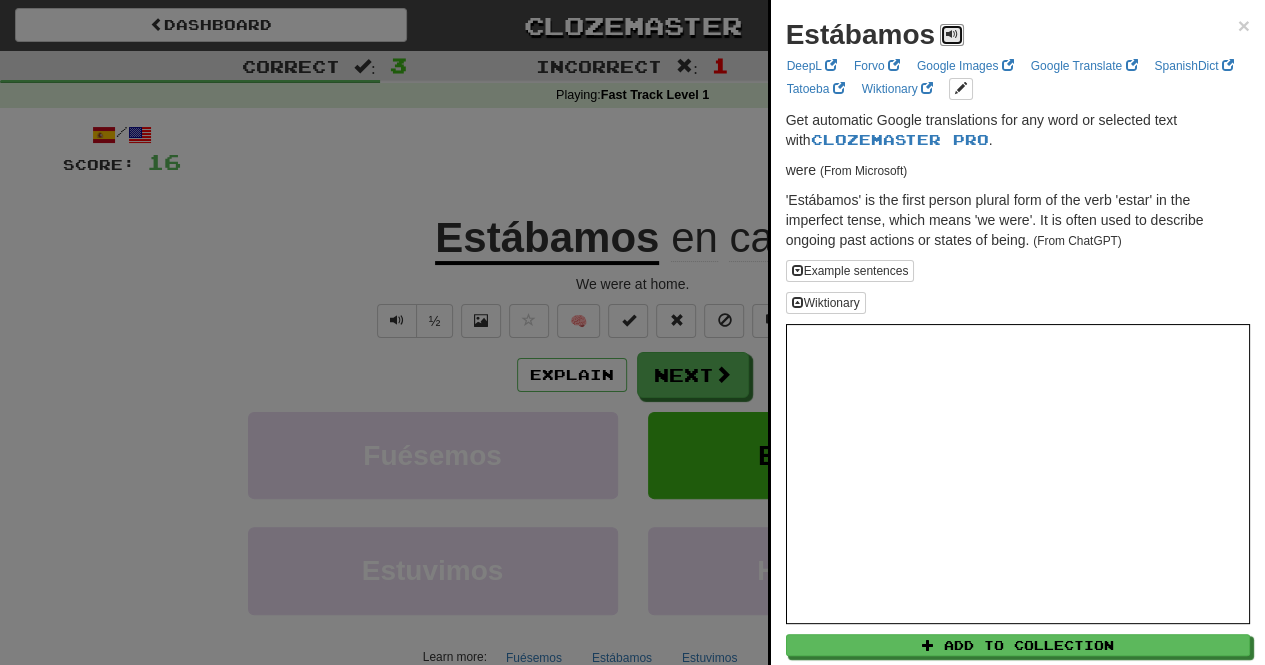 click at bounding box center [952, 34] 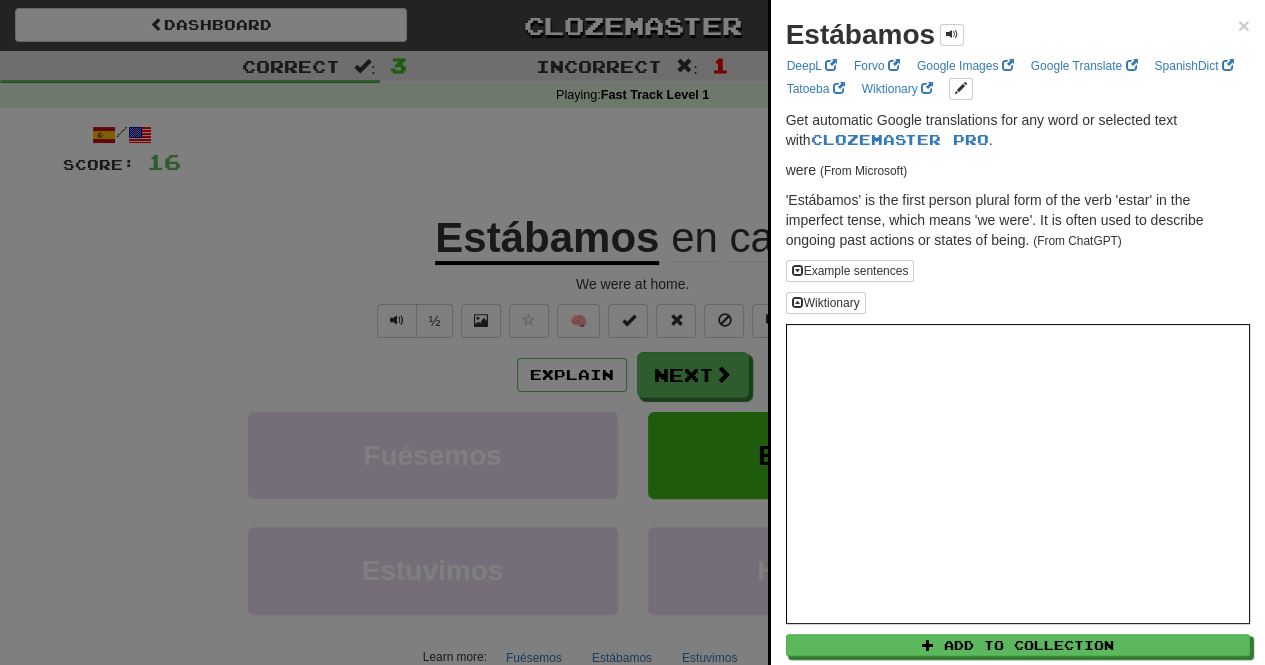 click at bounding box center [632, 332] 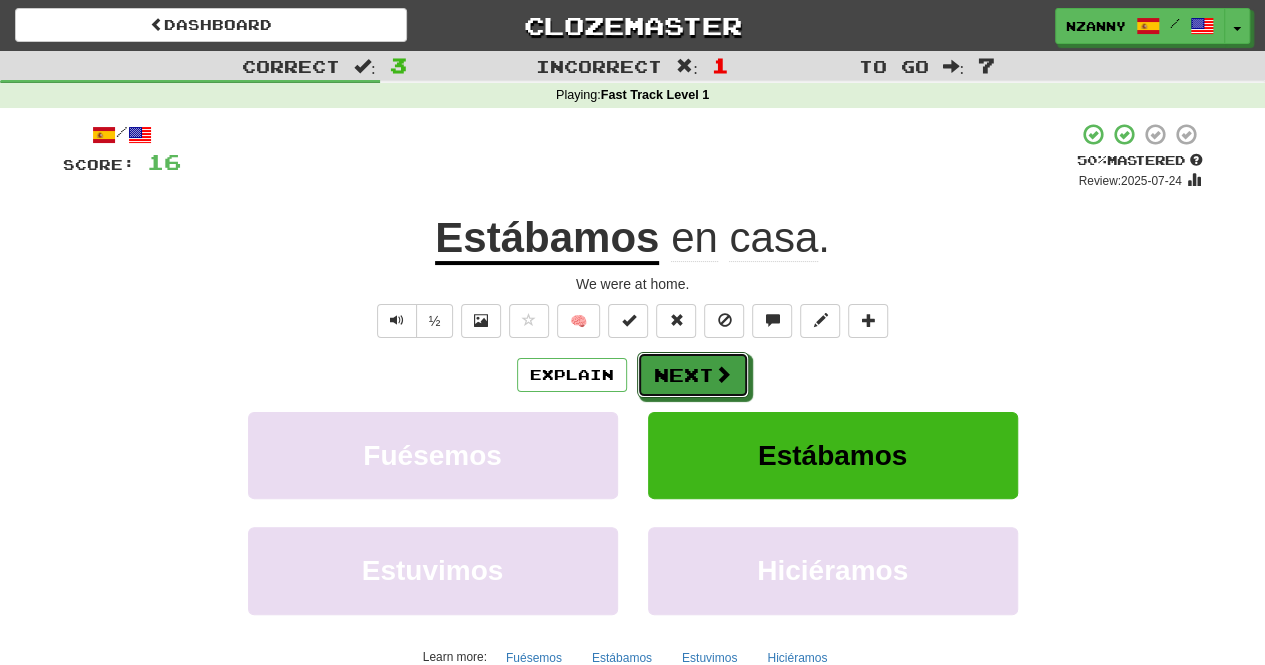 click on "Next" at bounding box center (693, 375) 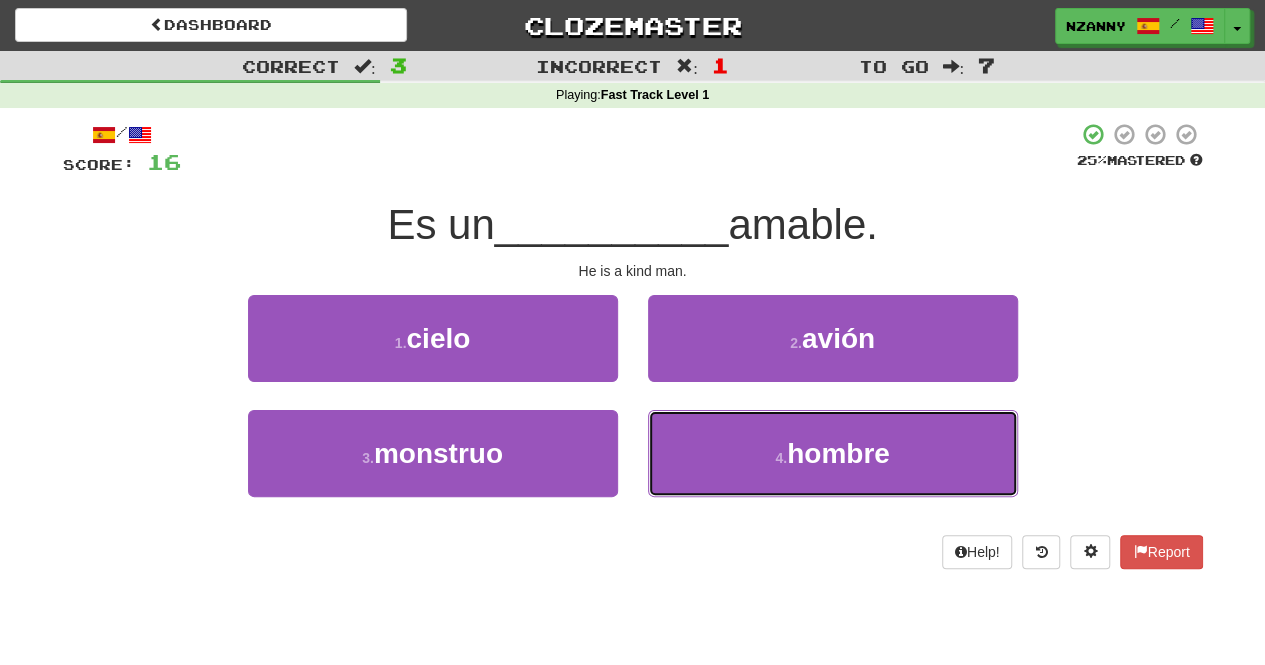 click on "4 .  hombre" at bounding box center (833, 453) 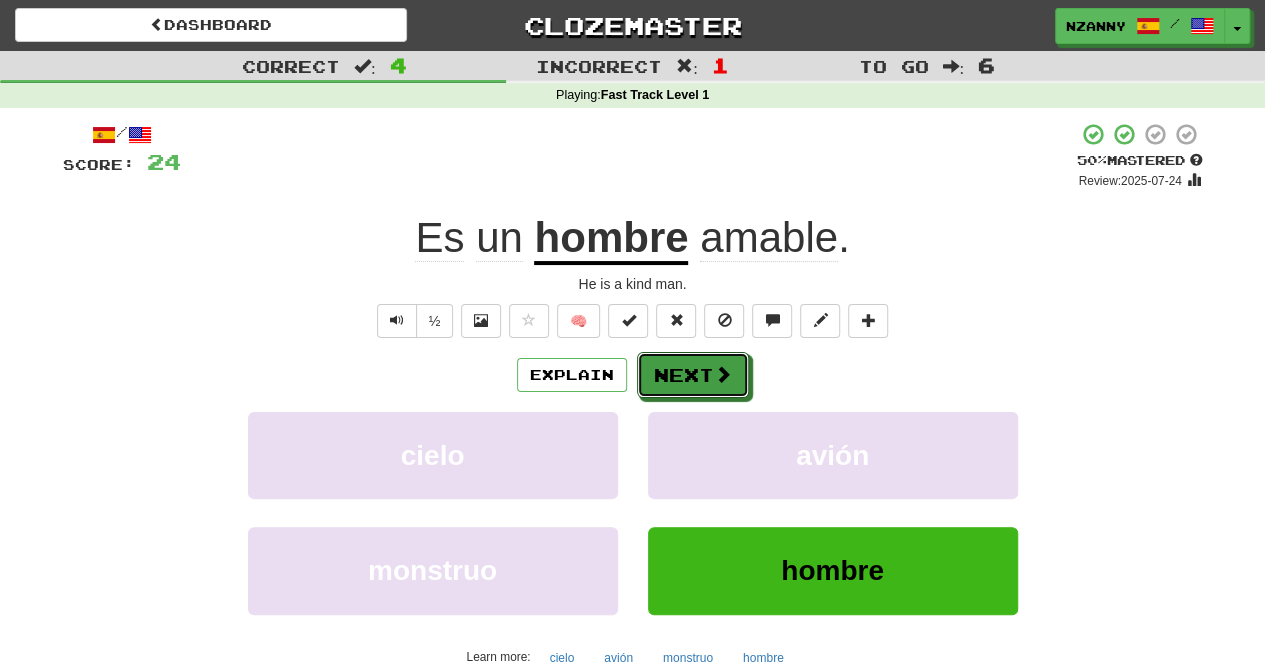click on "Next" at bounding box center [693, 375] 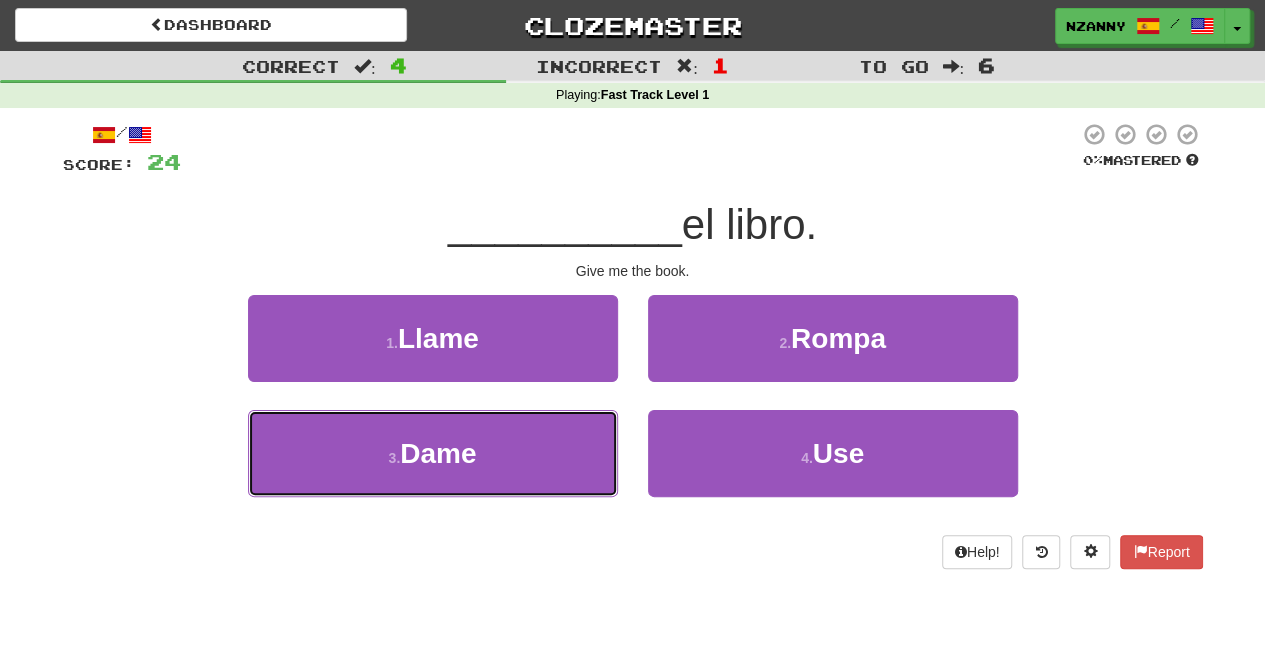 click on "3 .  Dame" at bounding box center [433, 453] 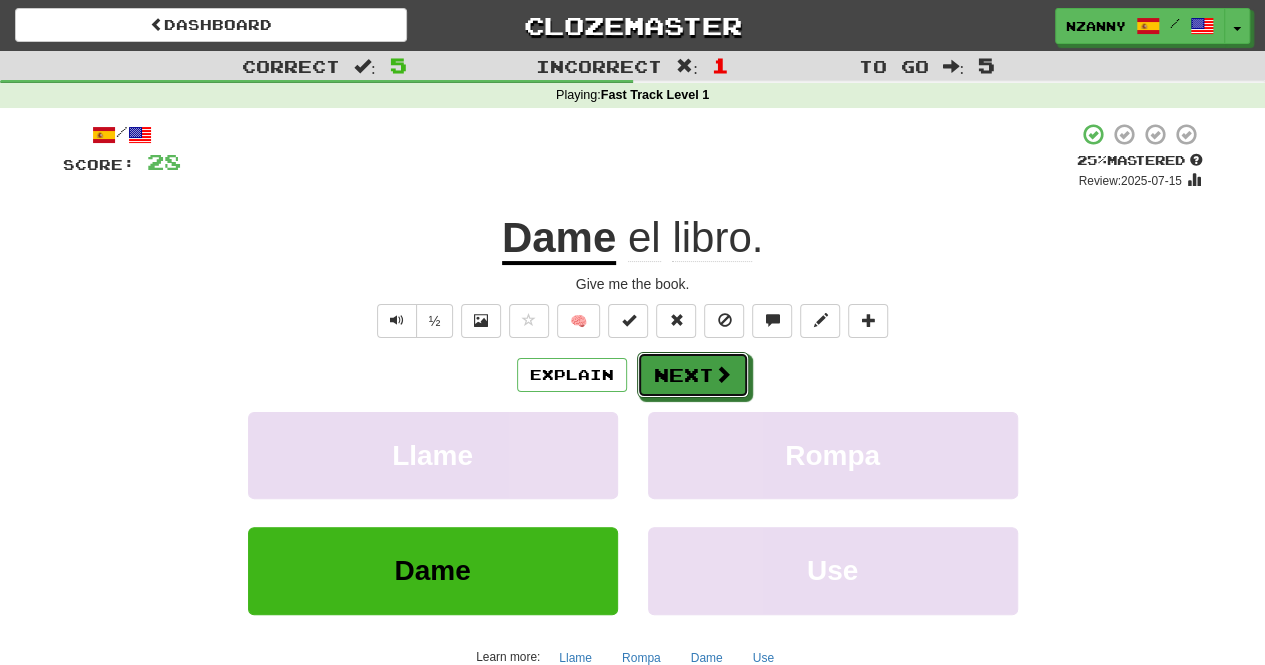 click on "Next" at bounding box center (693, 375) 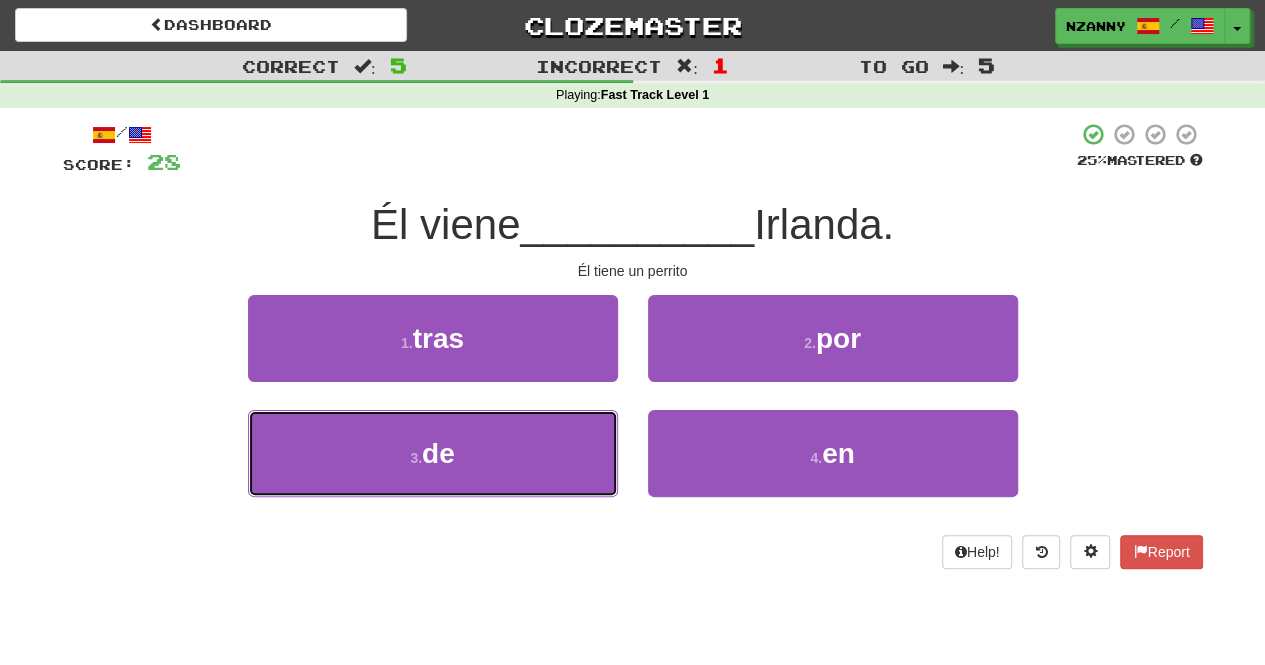 click on "3 .  de" at bounding box center [433, 453] 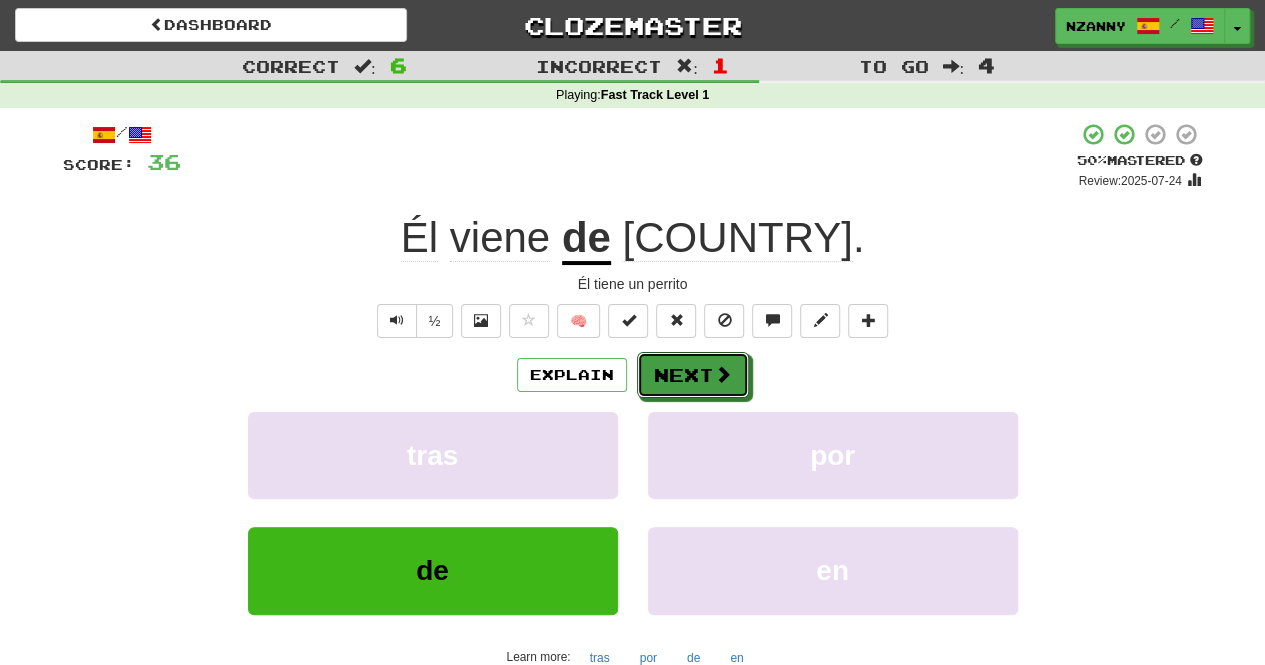 click on "Next" at bounding box center [693, 375] 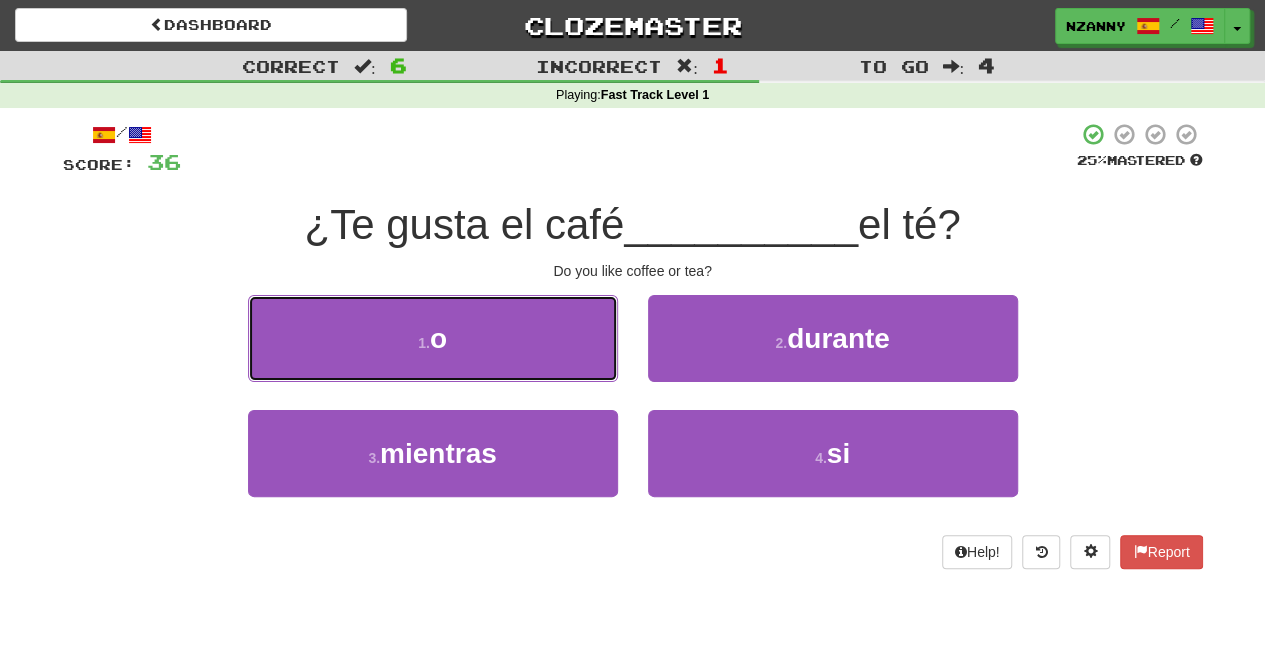 click on "1 .  o" at bounding box center (433, 338) 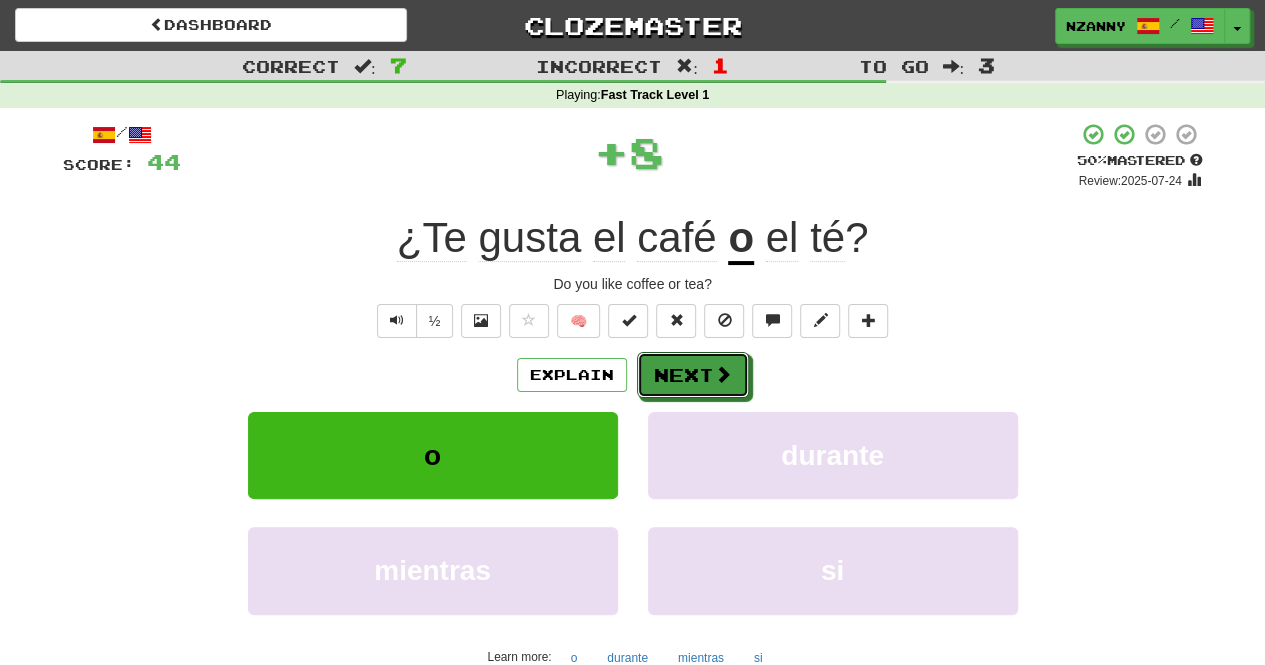click on "Next" at bounding box center [693, 375] 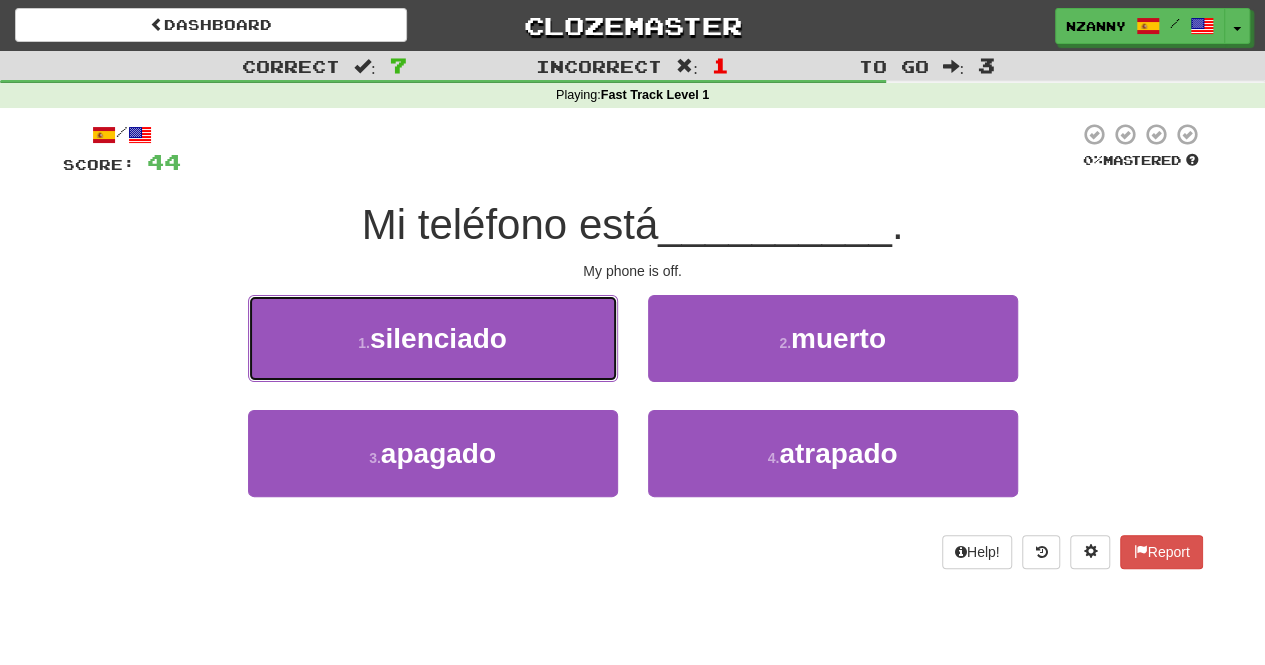 click on "1 .  silenciado" at bounding box center (433, 338) 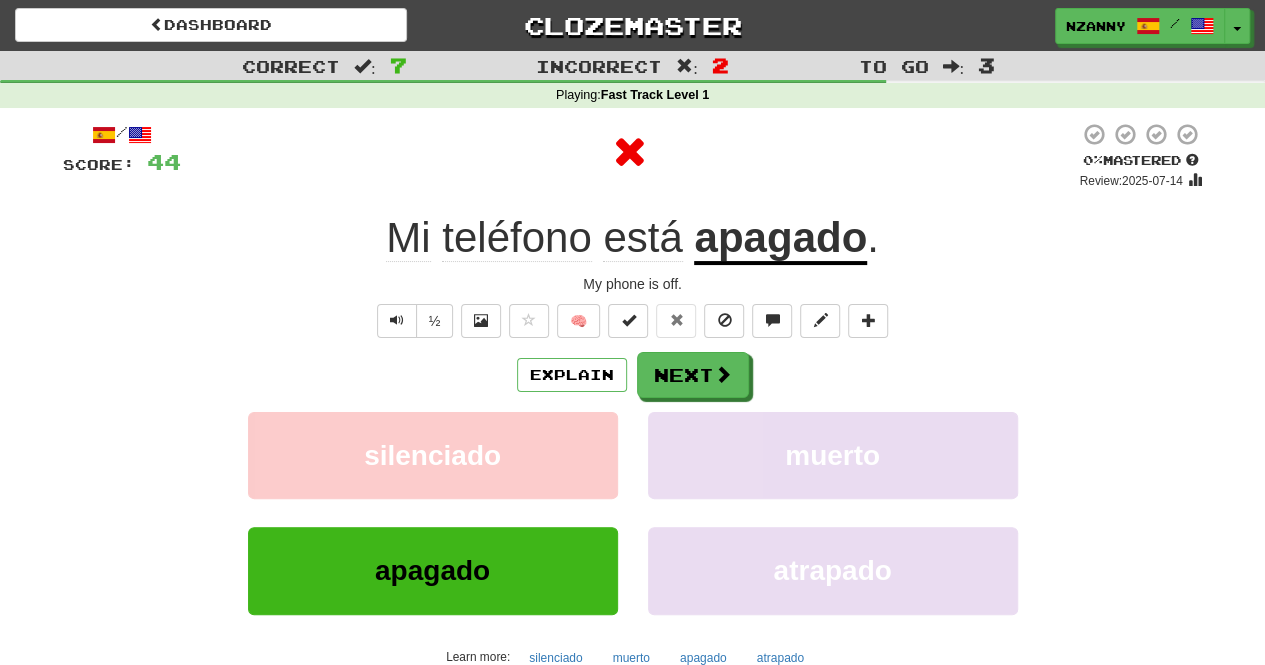 click on "apagado" at bounding box center [780, 239] 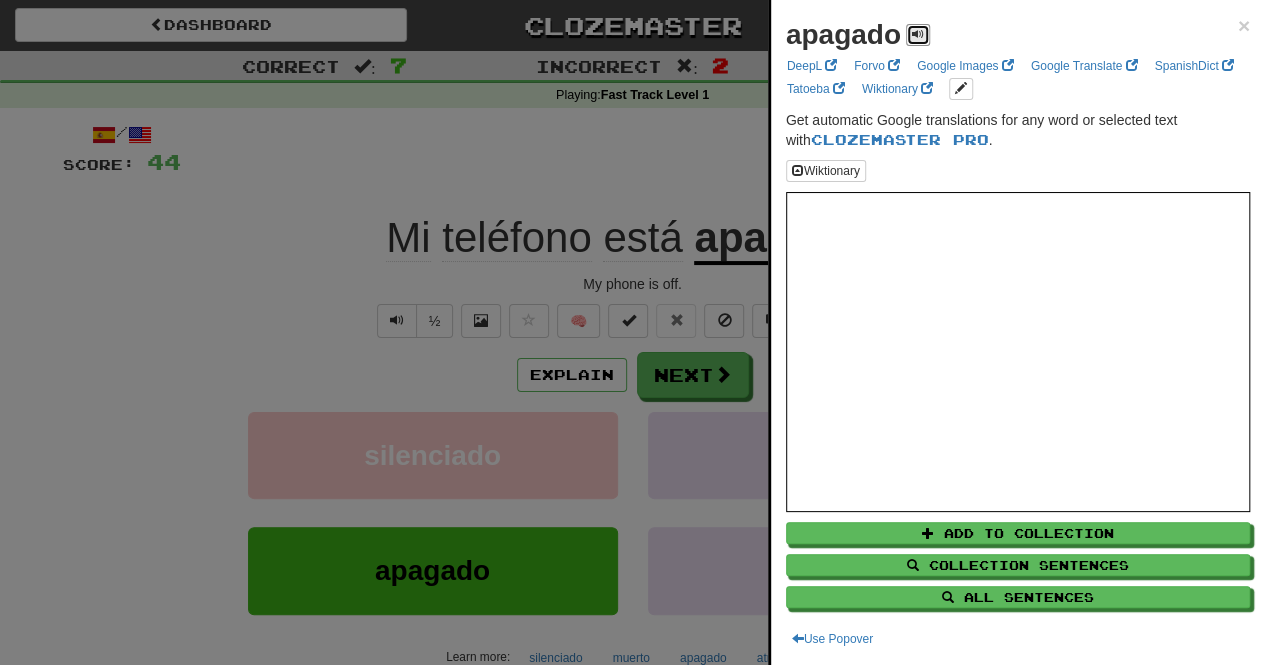 click at bounding box center [918, 34] 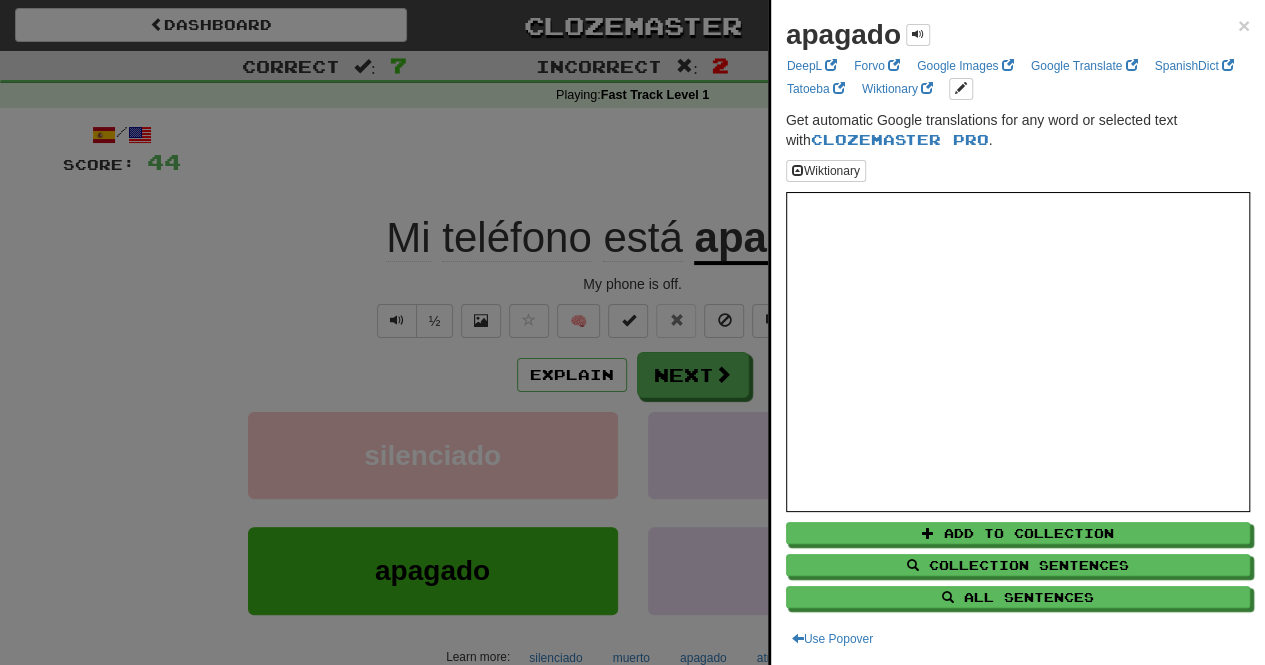 click at bounding box center [632, 332] 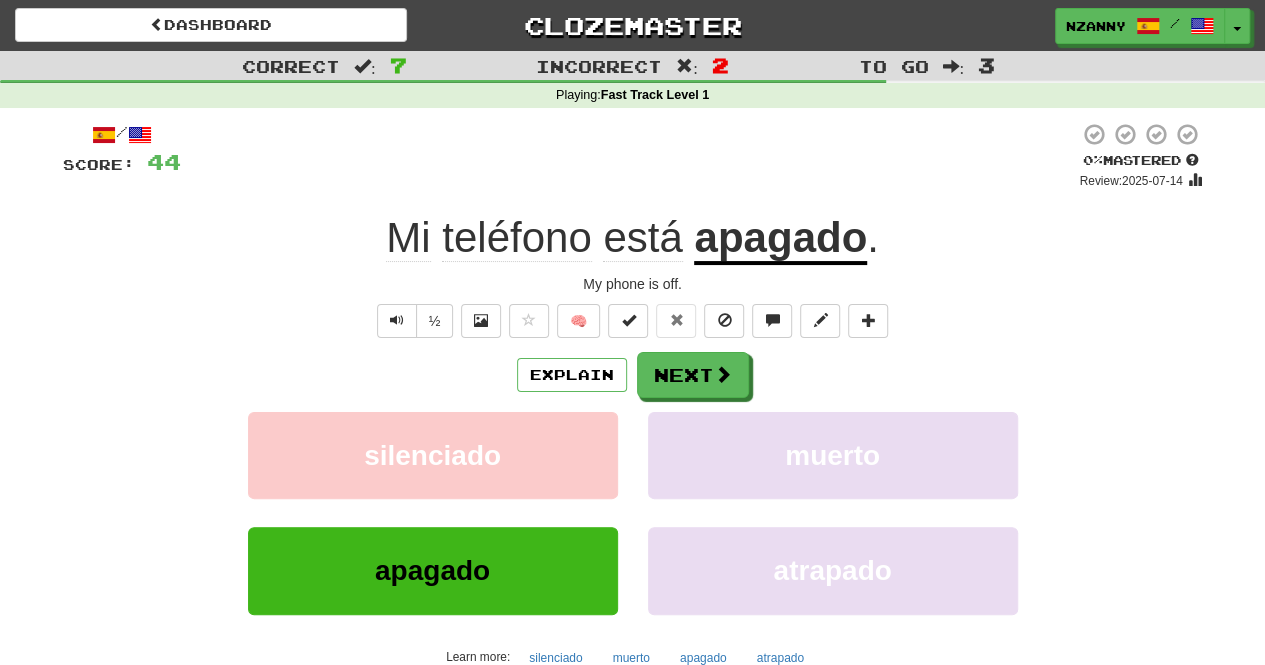 click on "apagado" at bounding box center [780, 239] 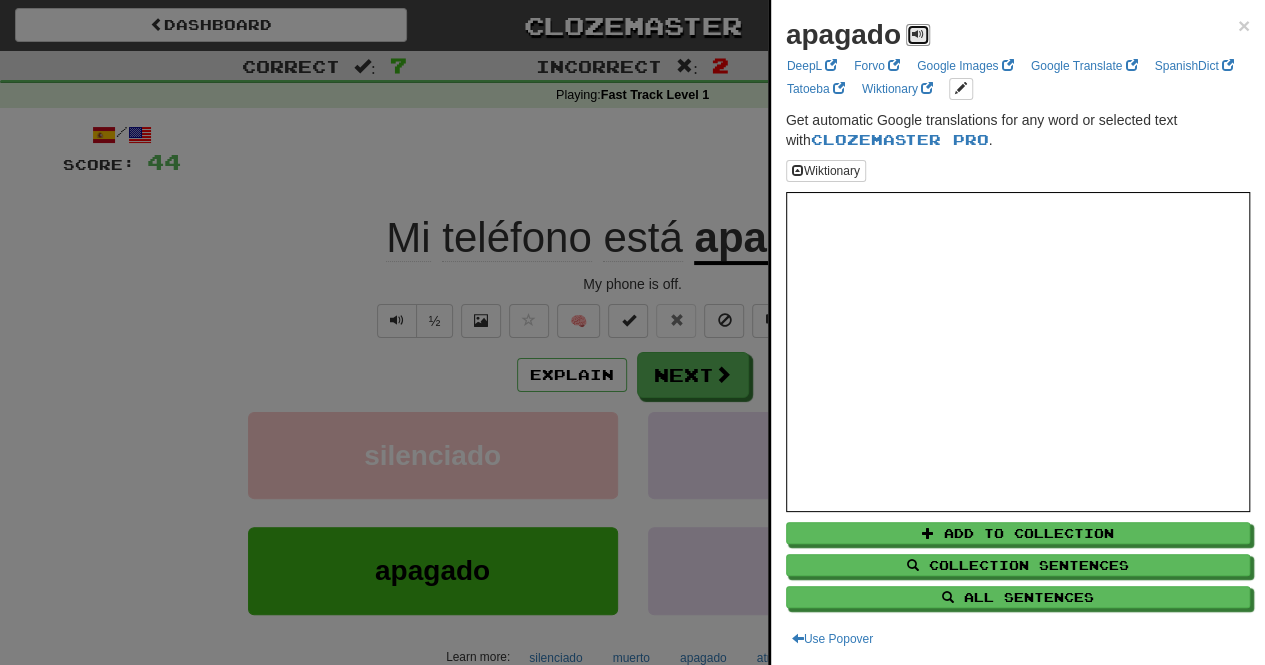 click at bounding box center [918, 35] 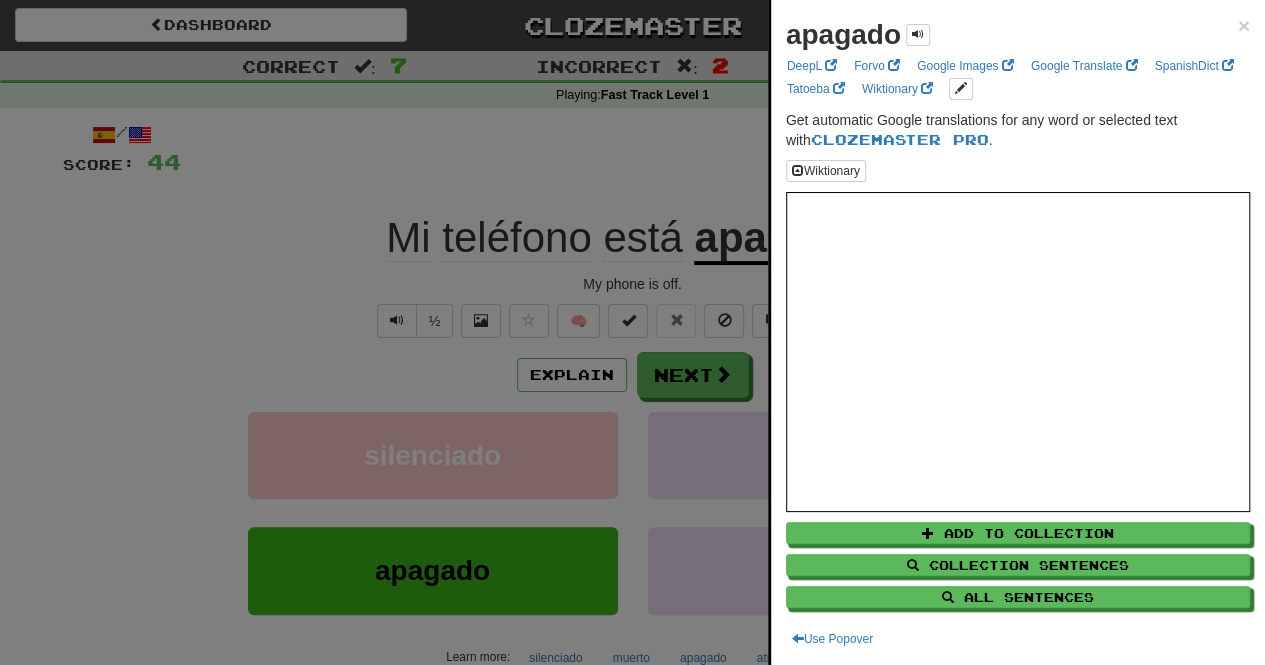 click at bounding box center [632, 332] 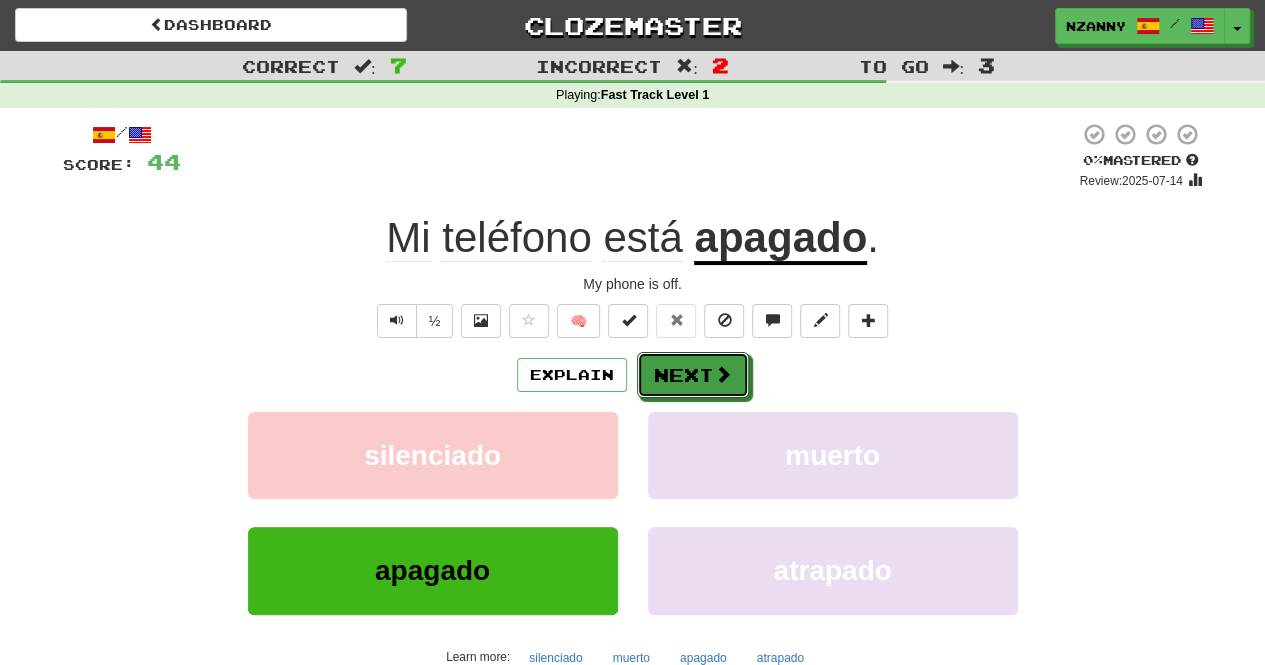 click on "Next" at bounding box center [693, 375] 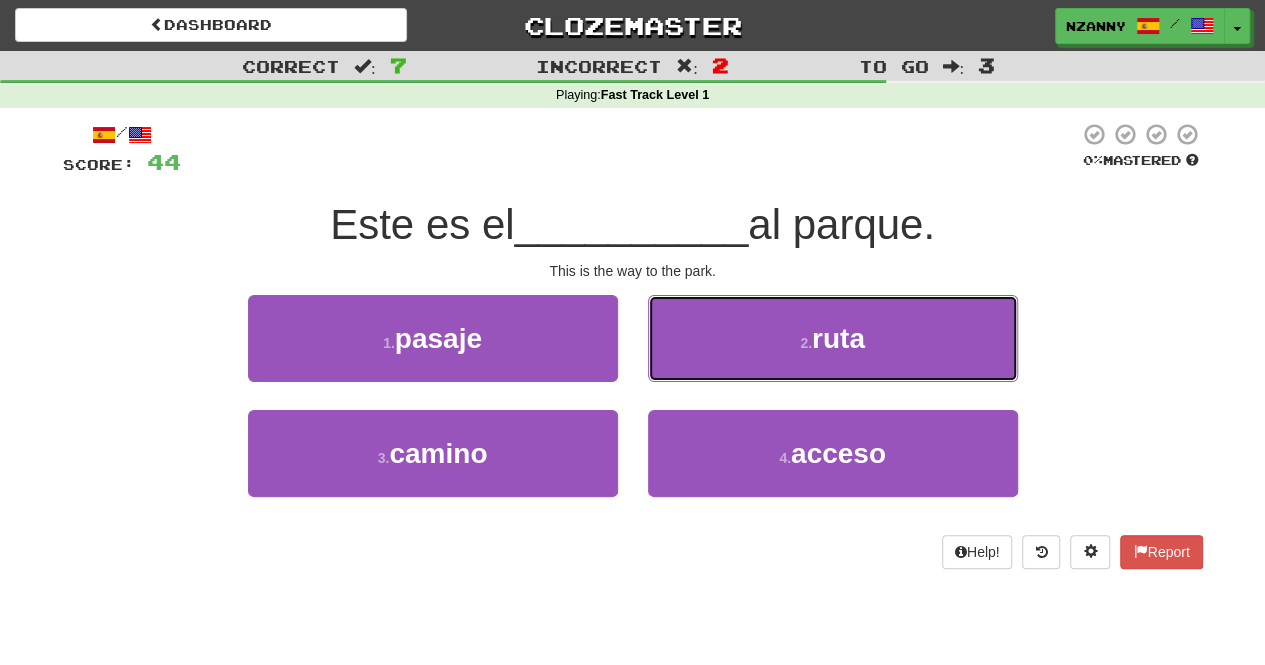 click on "2 .  ruta" at bounding box center [833, 338] 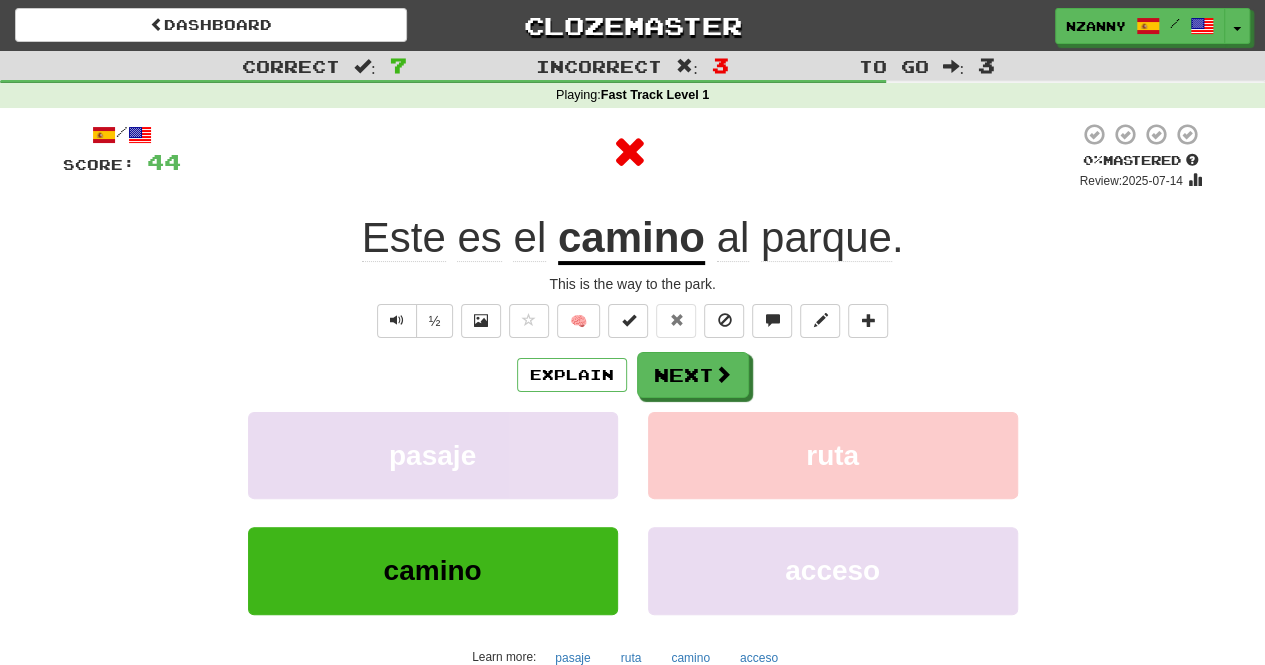 click on "camino" at bounding box center (631, 239) 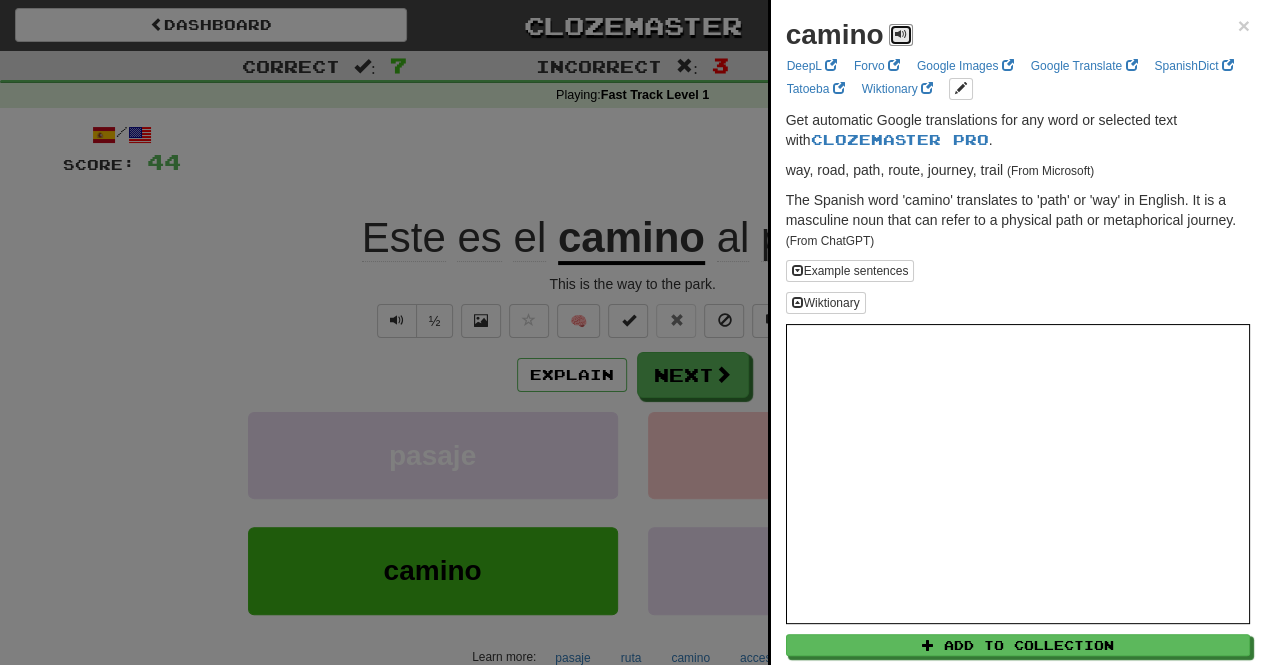 click at bounding box center [901, 34] 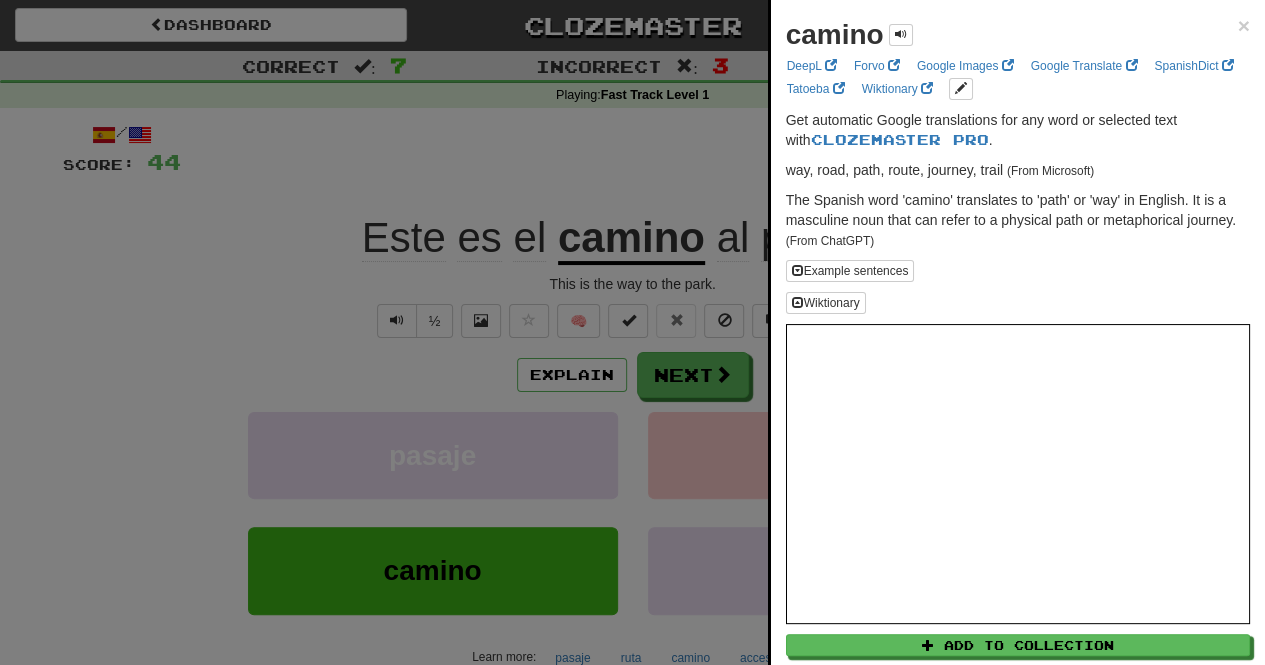 click at bounding box center [632, 332] 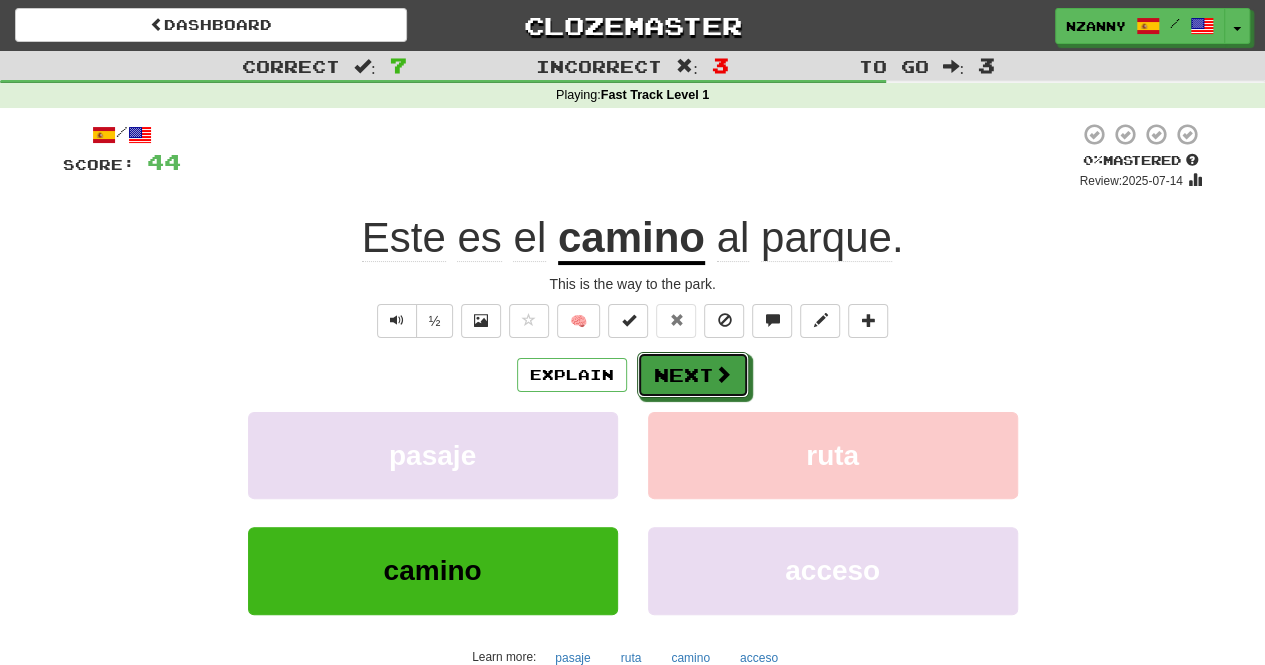 click on "Next" at bounding box center (693, 375) 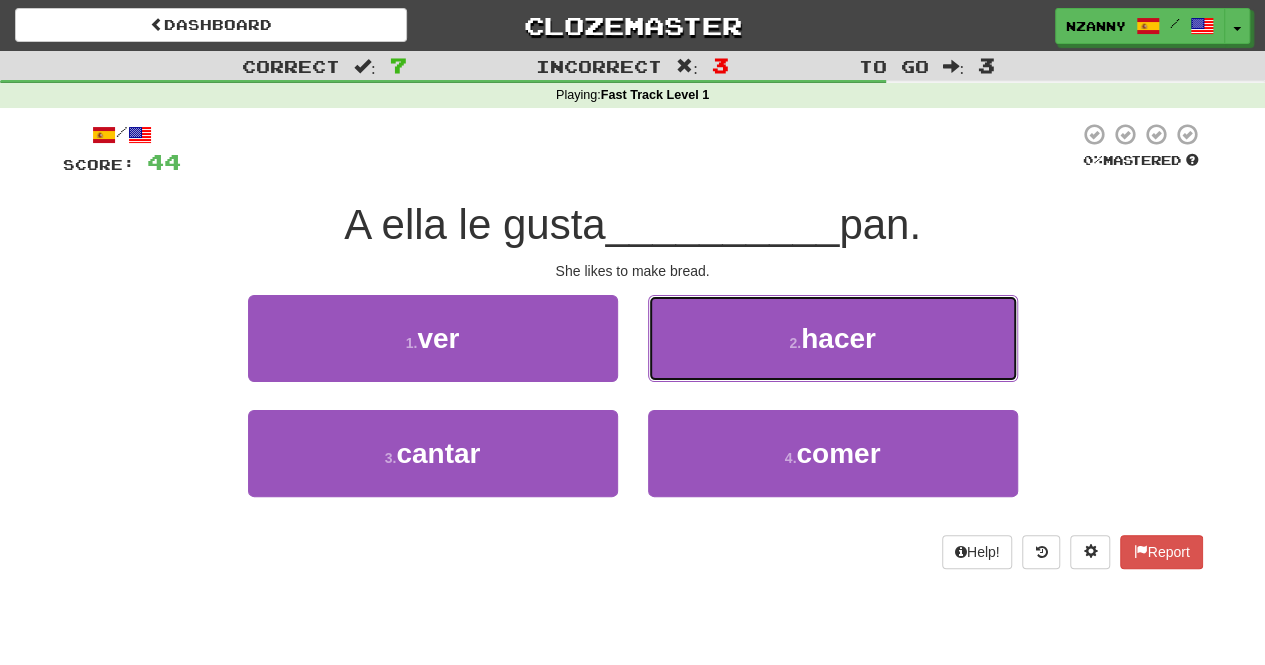 click on "2 .  hacer" at bounding box center [833, 338] 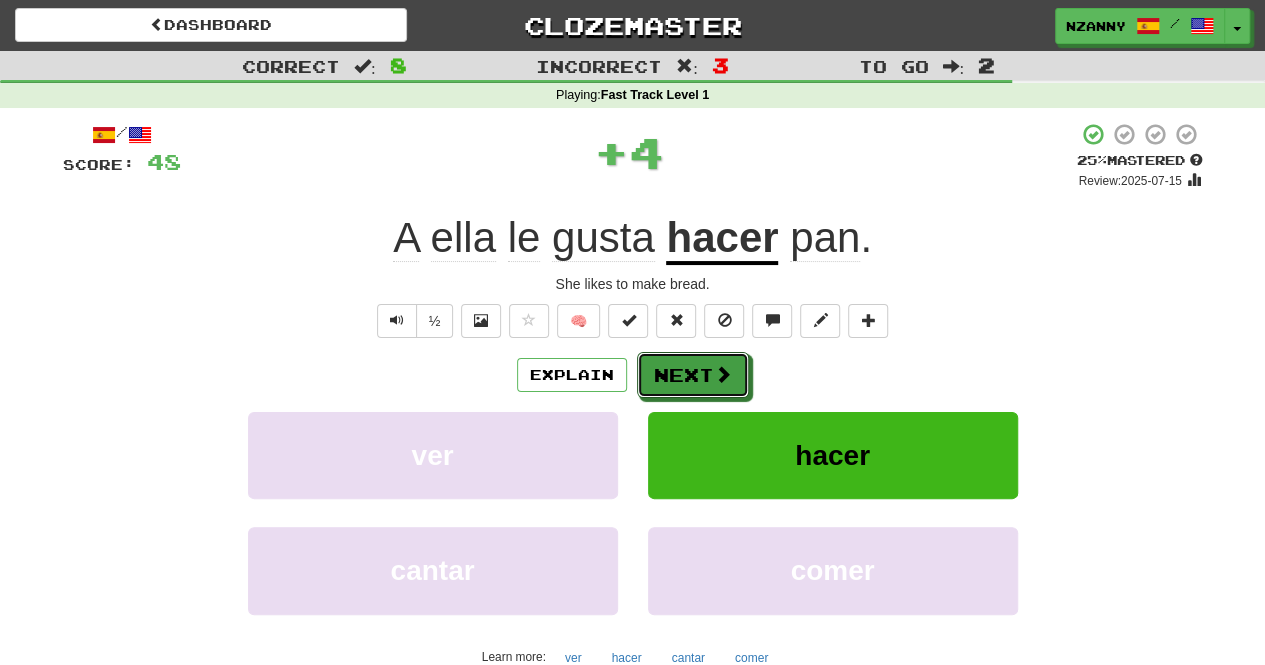 click on "Next" at bounding box center [693, 375] 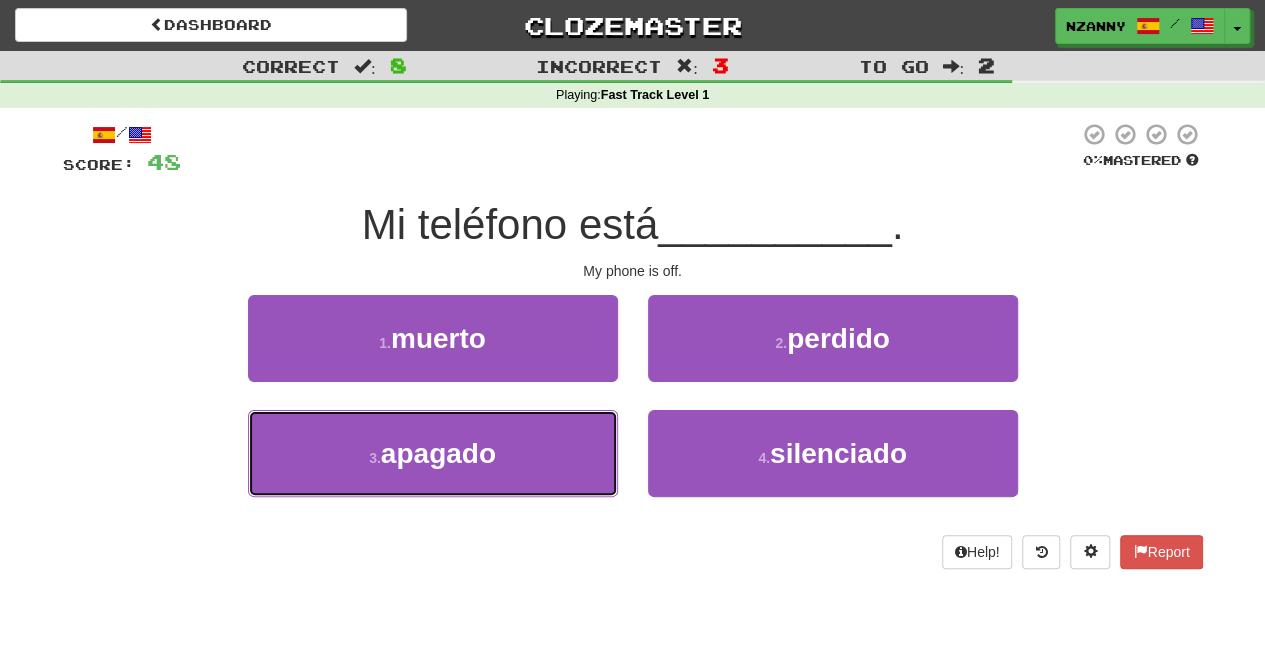 click on "3 .  apagado" at bounding box center (433, 453) 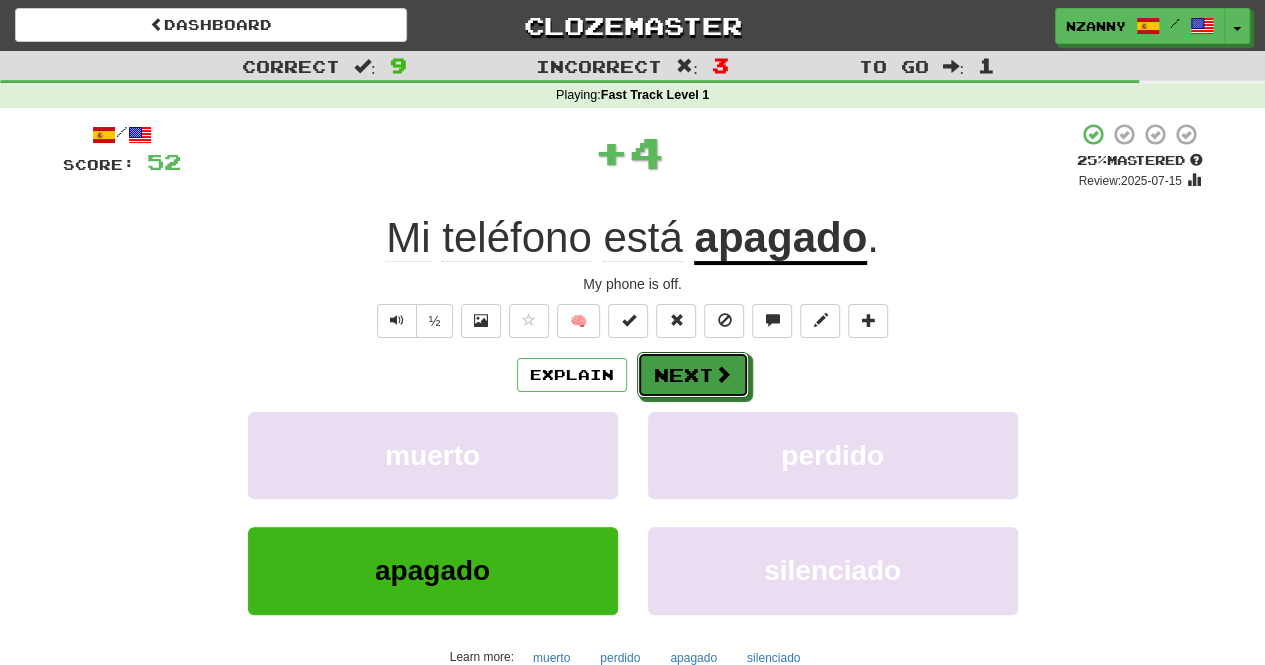 click on "Next" at bounding box center [693, 375] 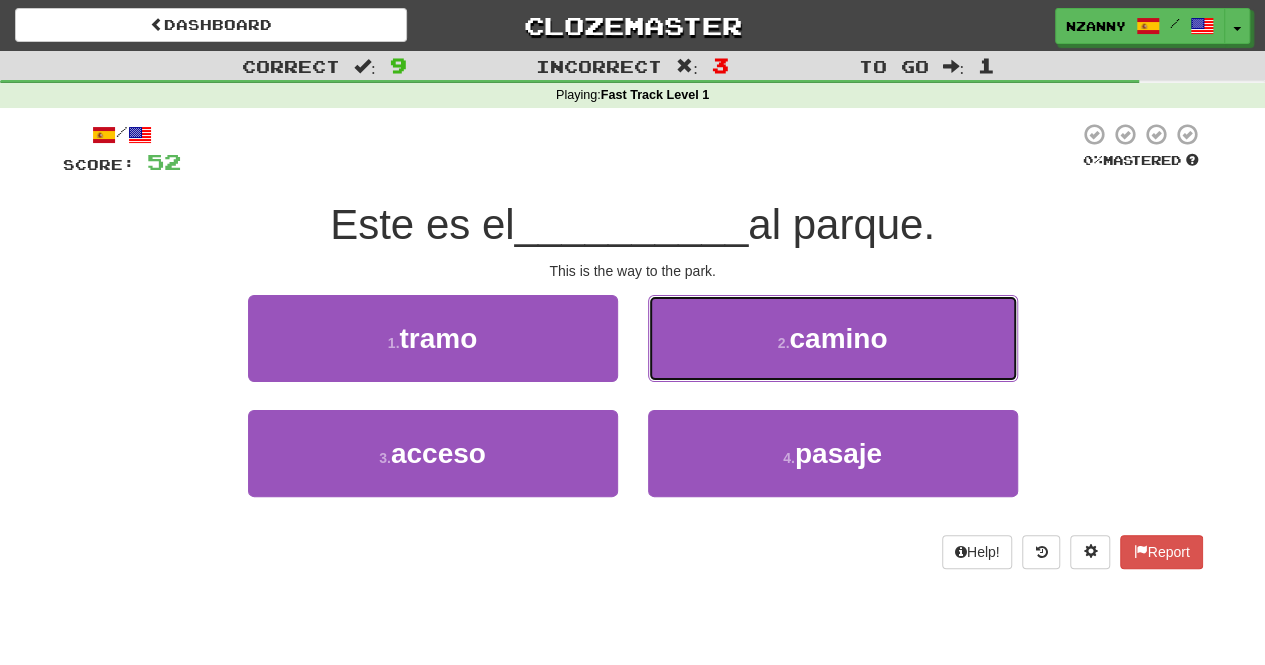 click on "2 ." at bounding box center [784, 343] 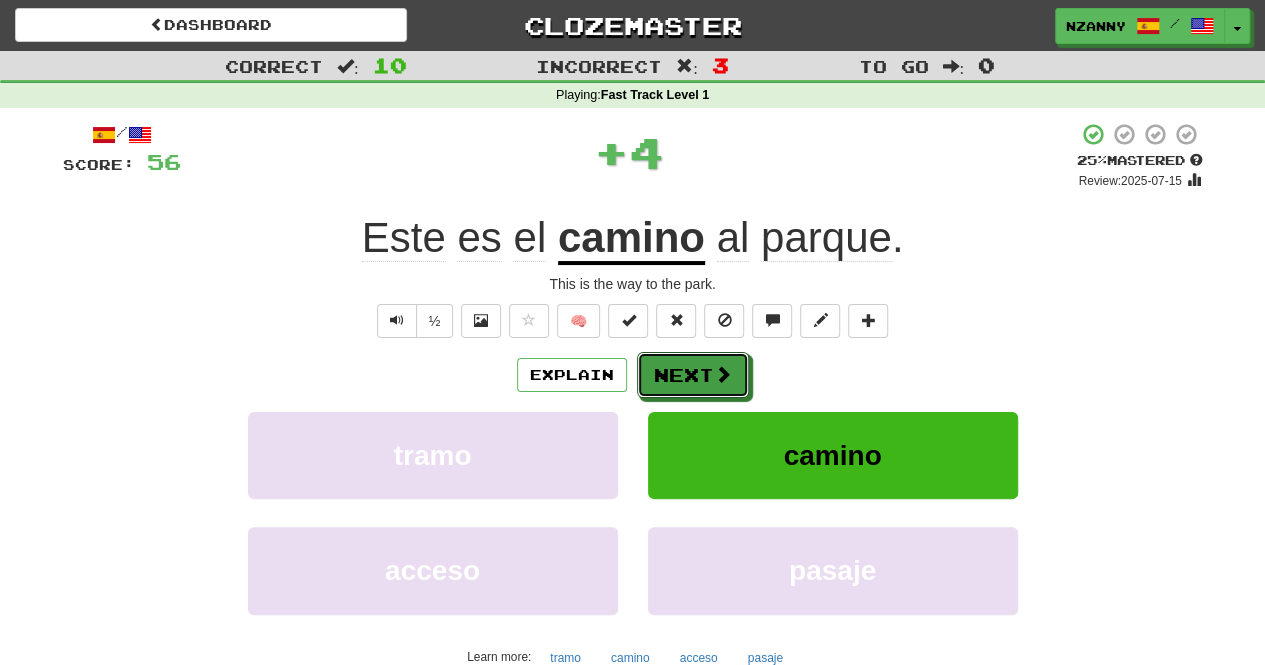 click at bounding box center [723, 374] 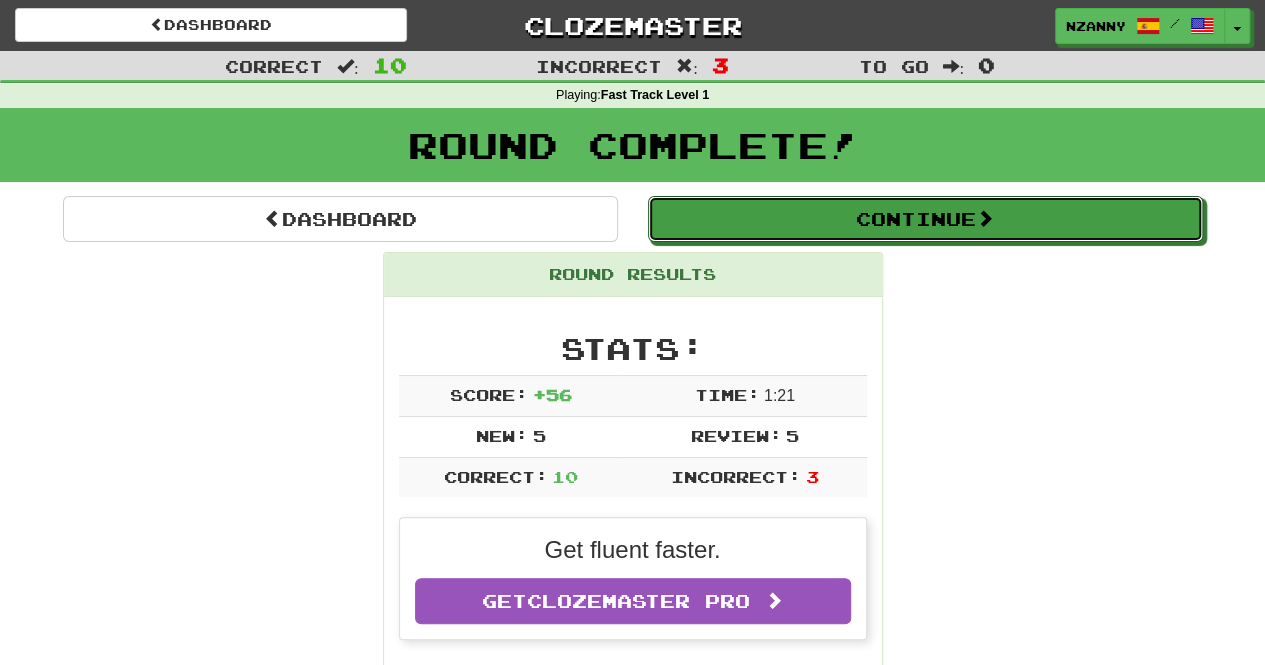 click on "Continue" at bounding box center (925, 219) 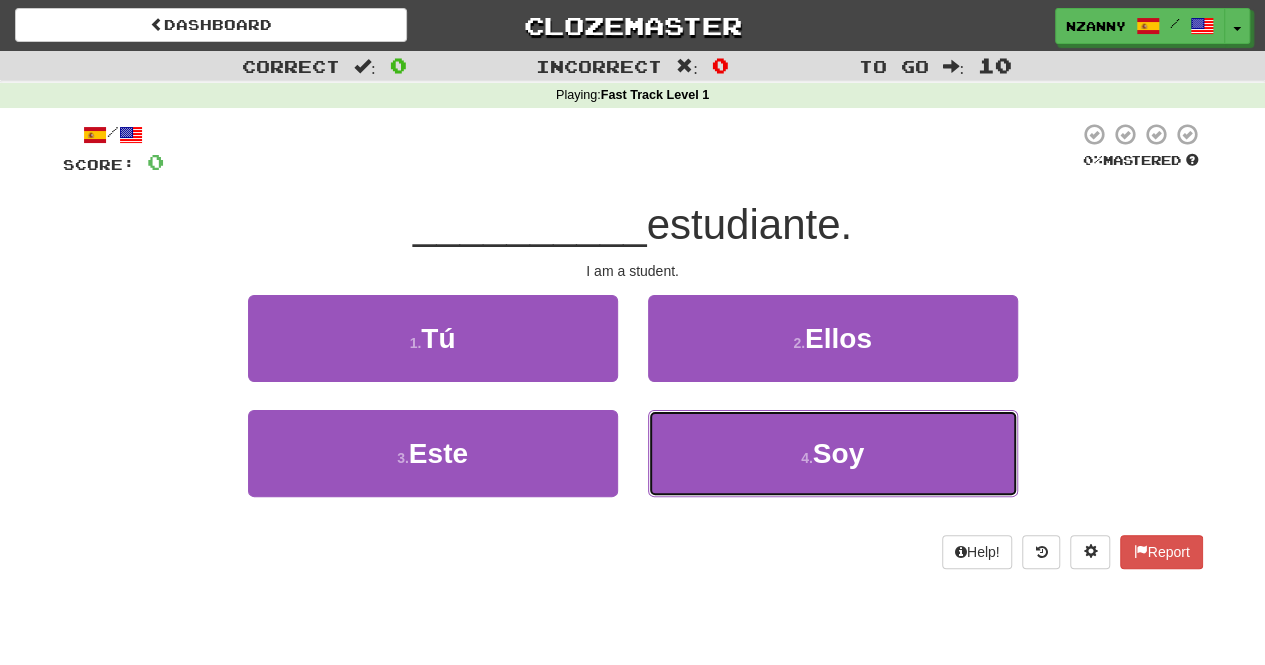 click on "Soy" at bounding box center (838, 453) 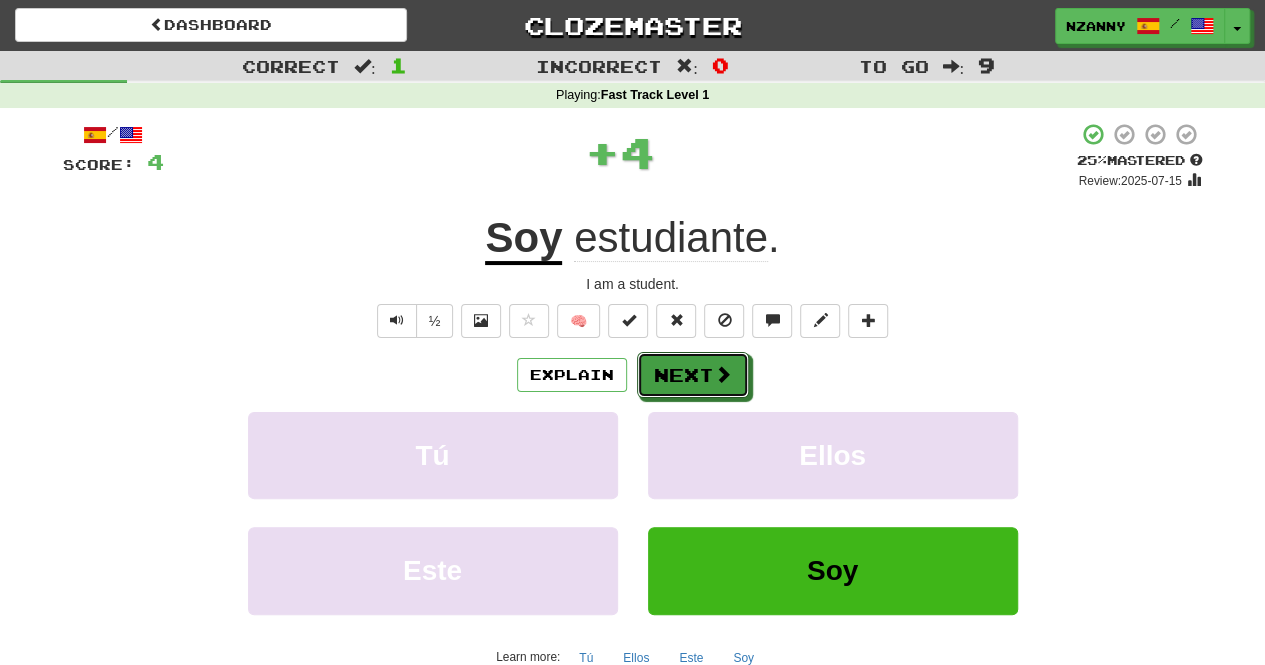 click on "Next" at bounding box center (693, 375) 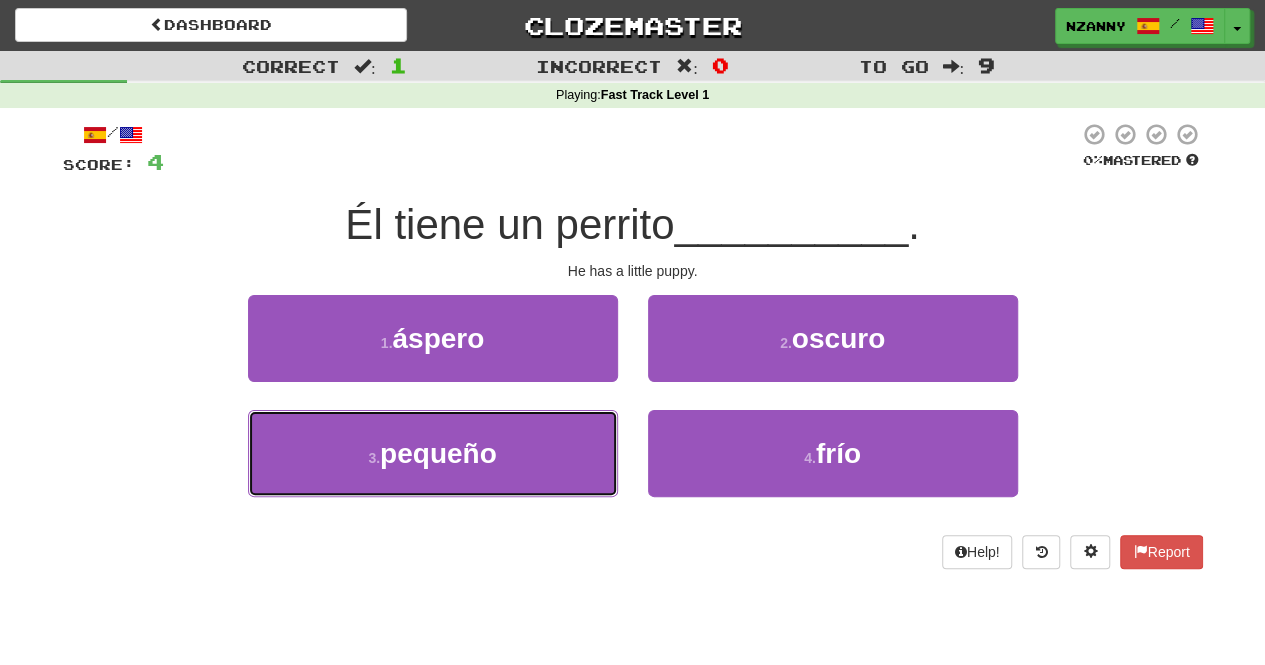 click on "3 .  pequeño" at bounding box center (433, 453) 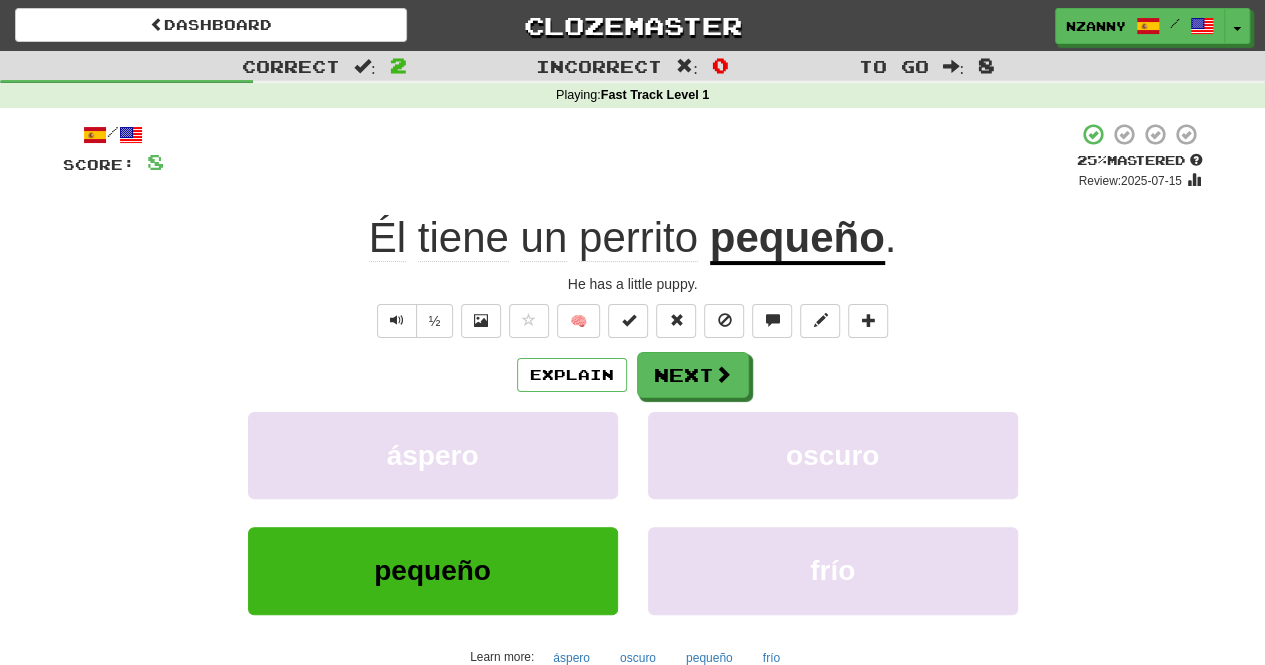 click on "½ 🧠" at bounding box center (633, 321) 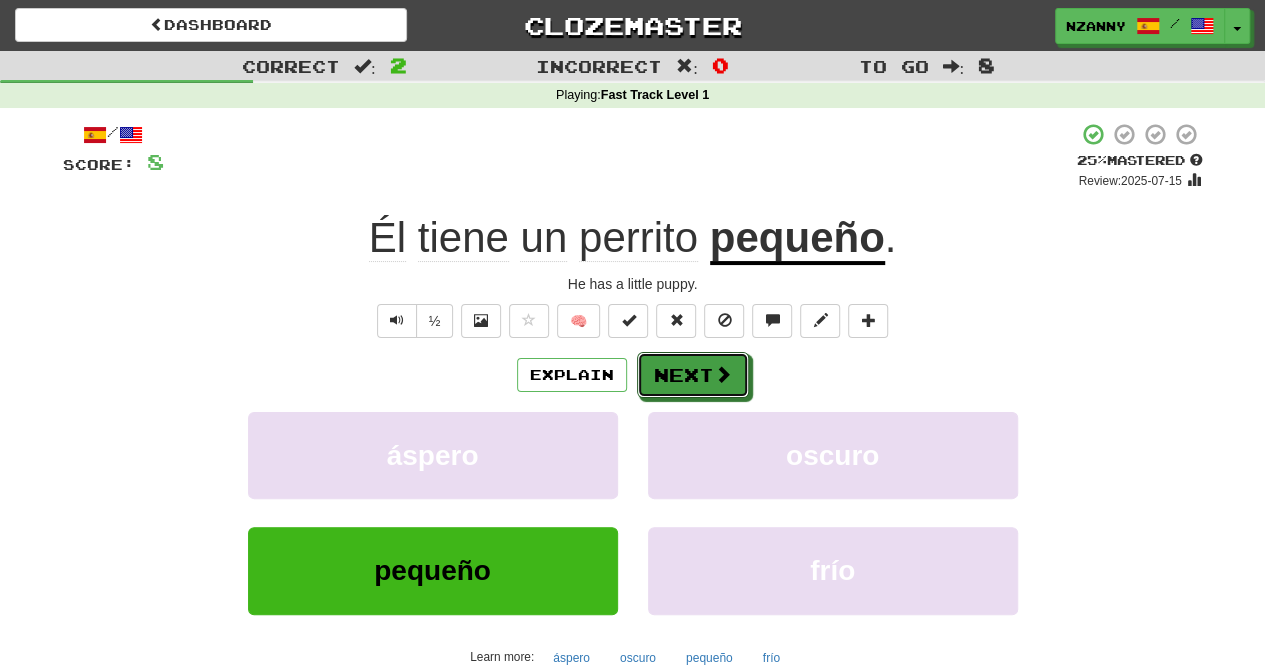 click on "Next" at bounding box center (693, 375) 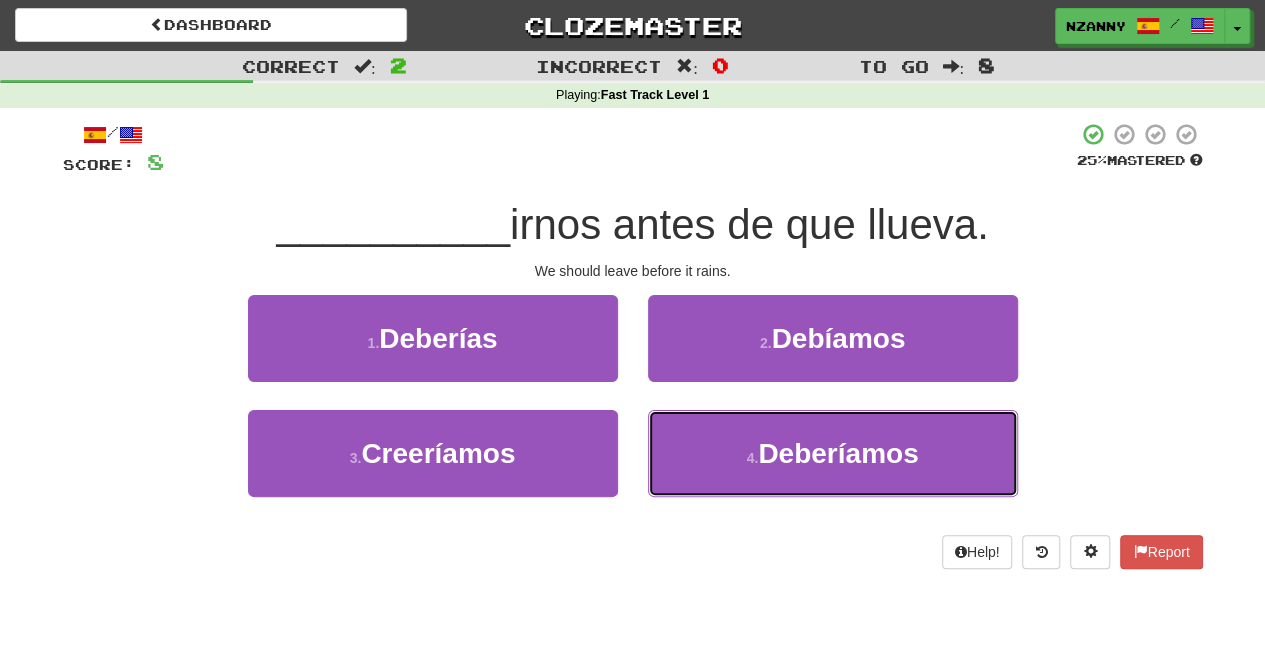click on "4 .  Deberíamos" at bounding box center (833, 453) 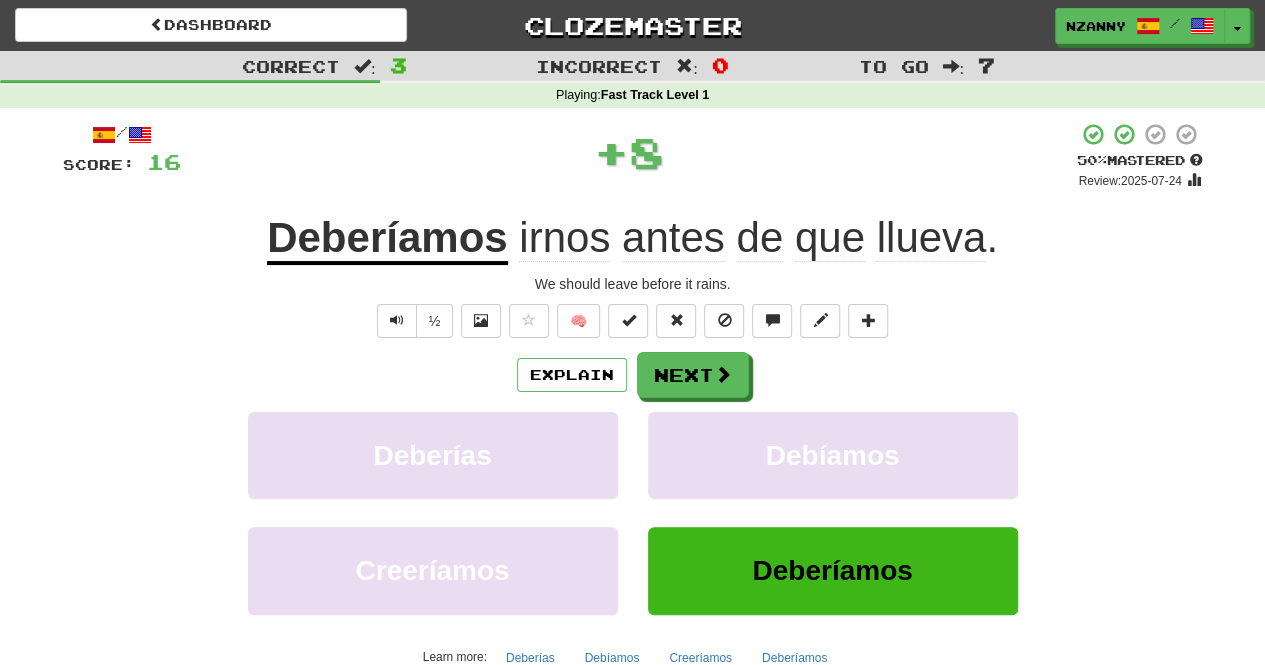 click on "Deberíamos" at bounding box center [387, 239] 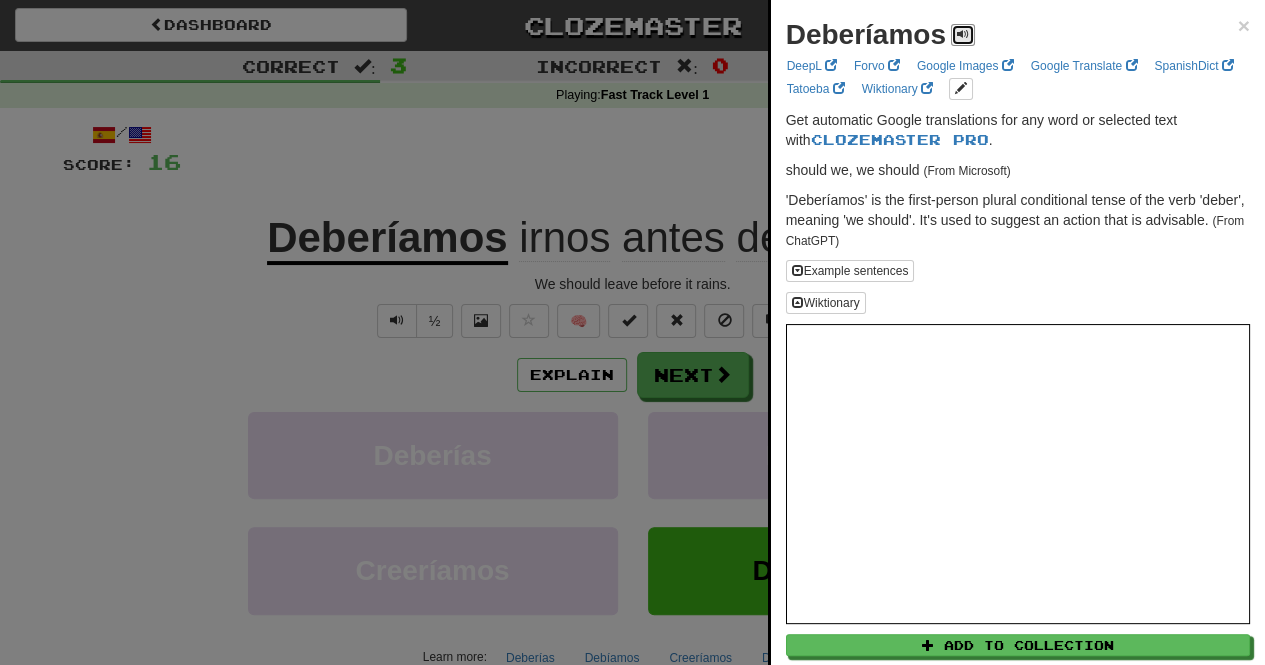 click at bounding box center [963, 34] 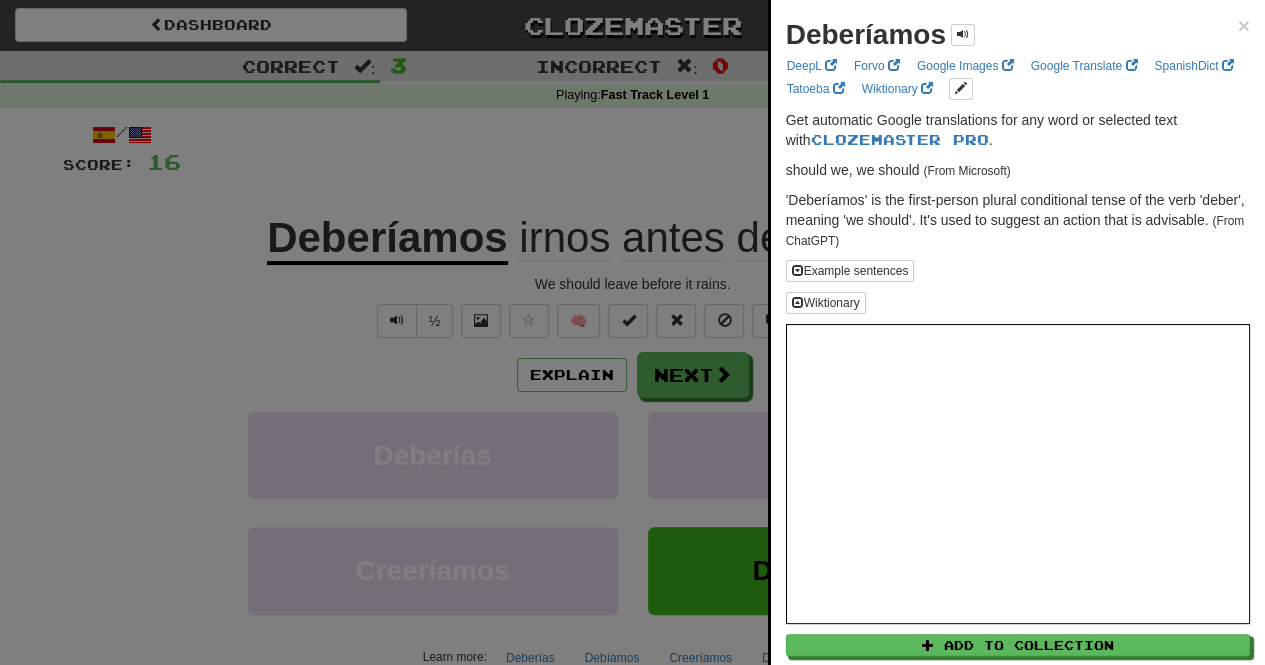 click at bounding box center [632, 332] 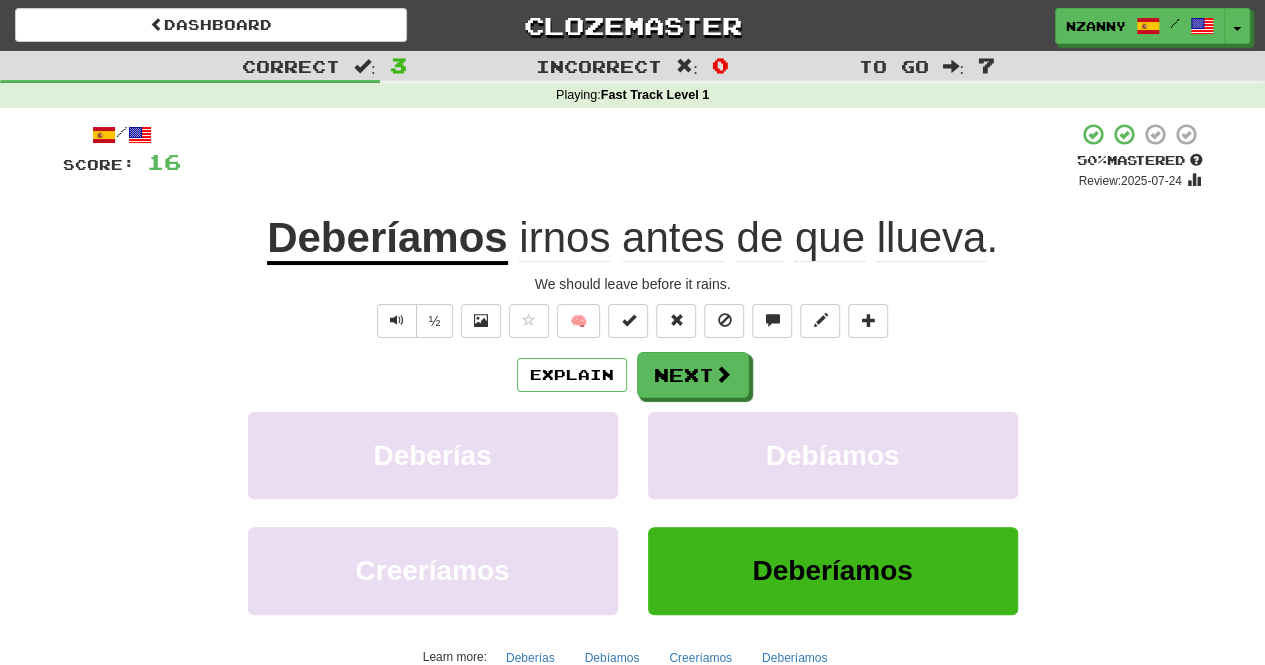click on "irnos" at bounding box center [564, 238] 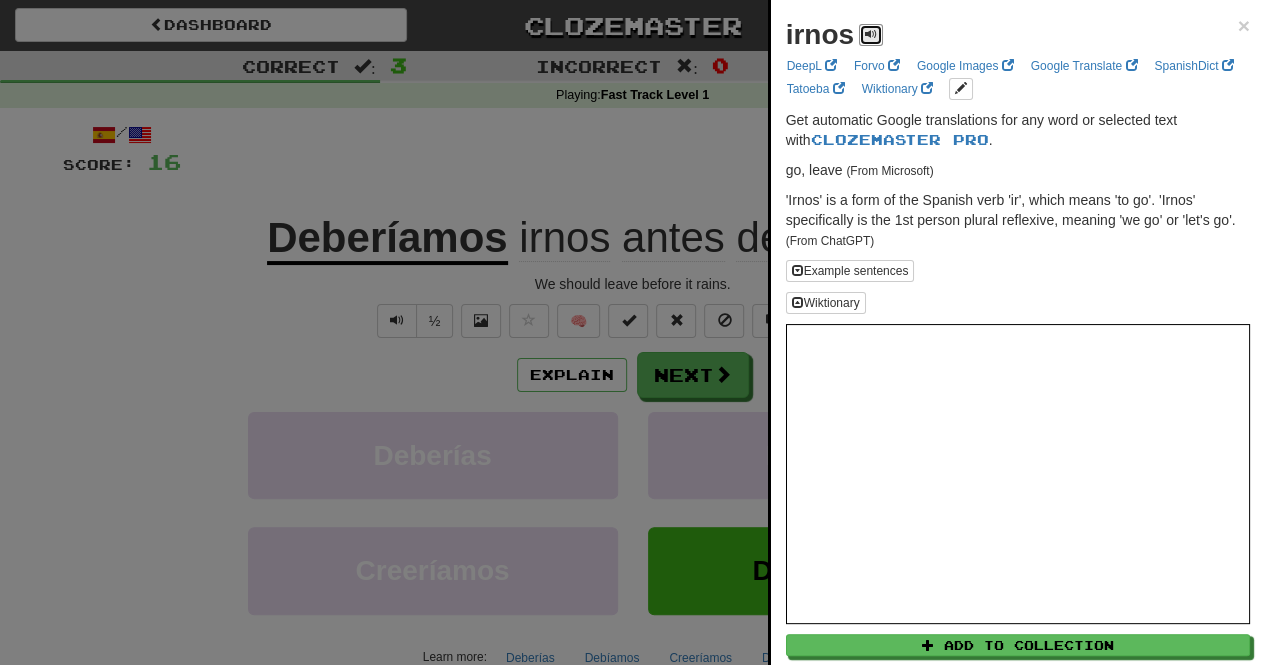 click at bounding box center [871, 34] 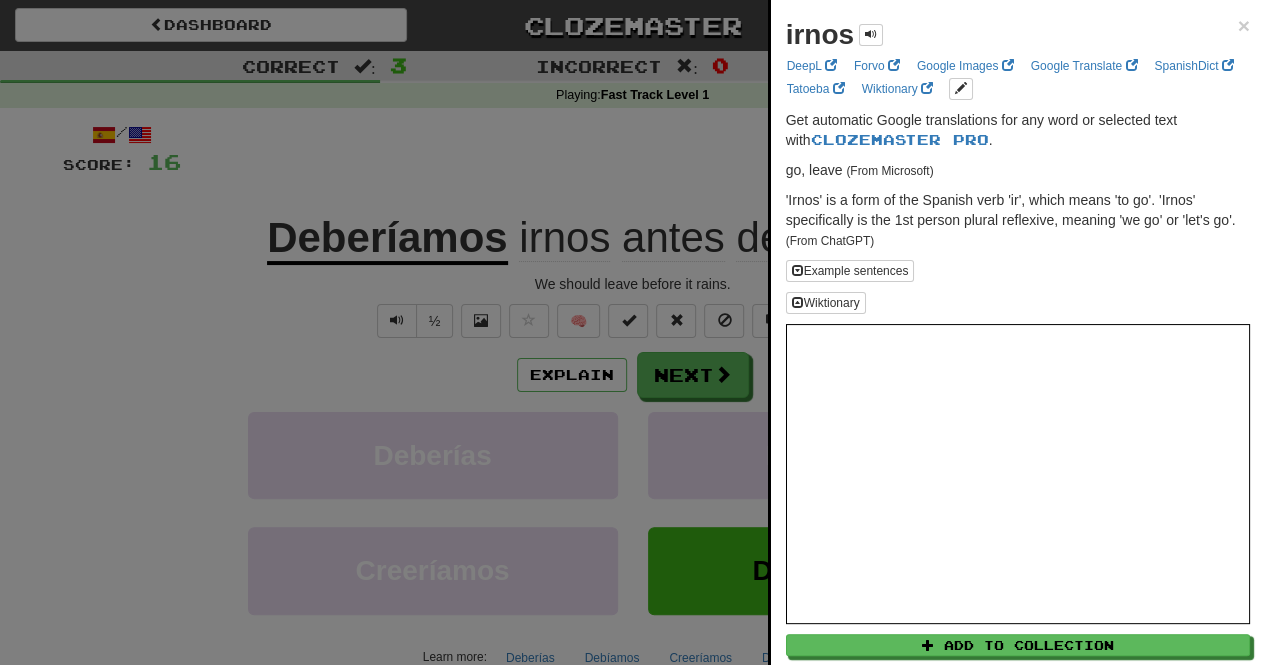 click at bounding box center [632, 332] 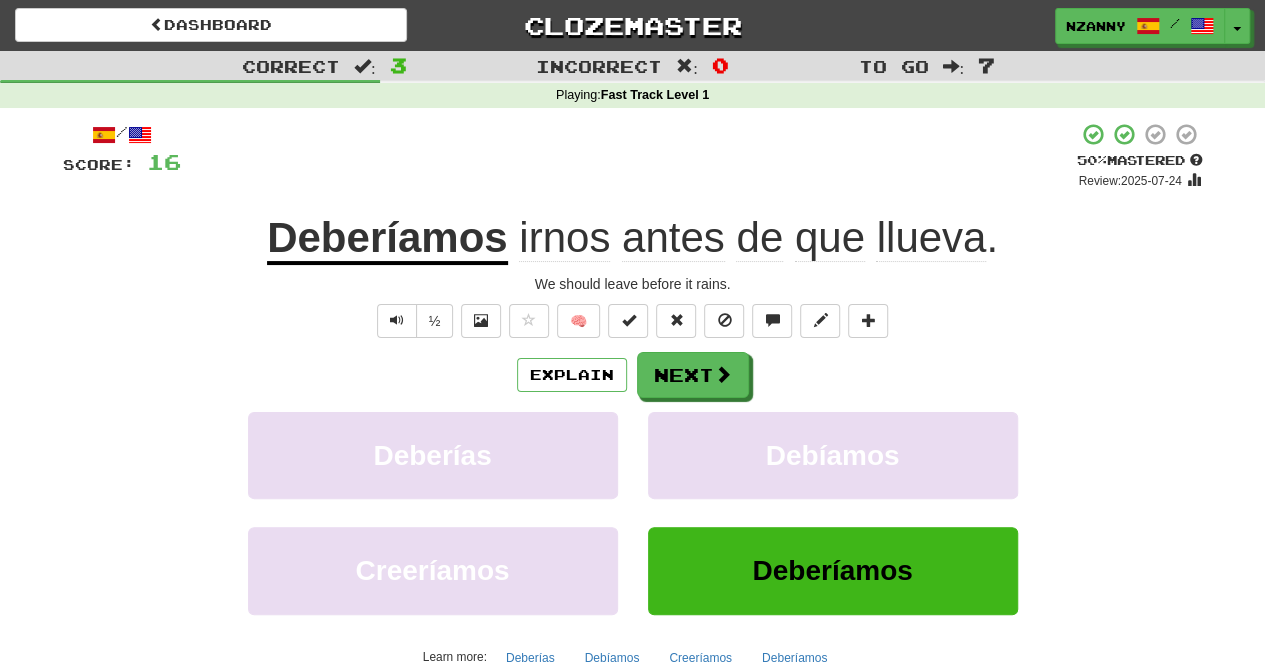 click on "llueva" at bounding box center [931, 238] 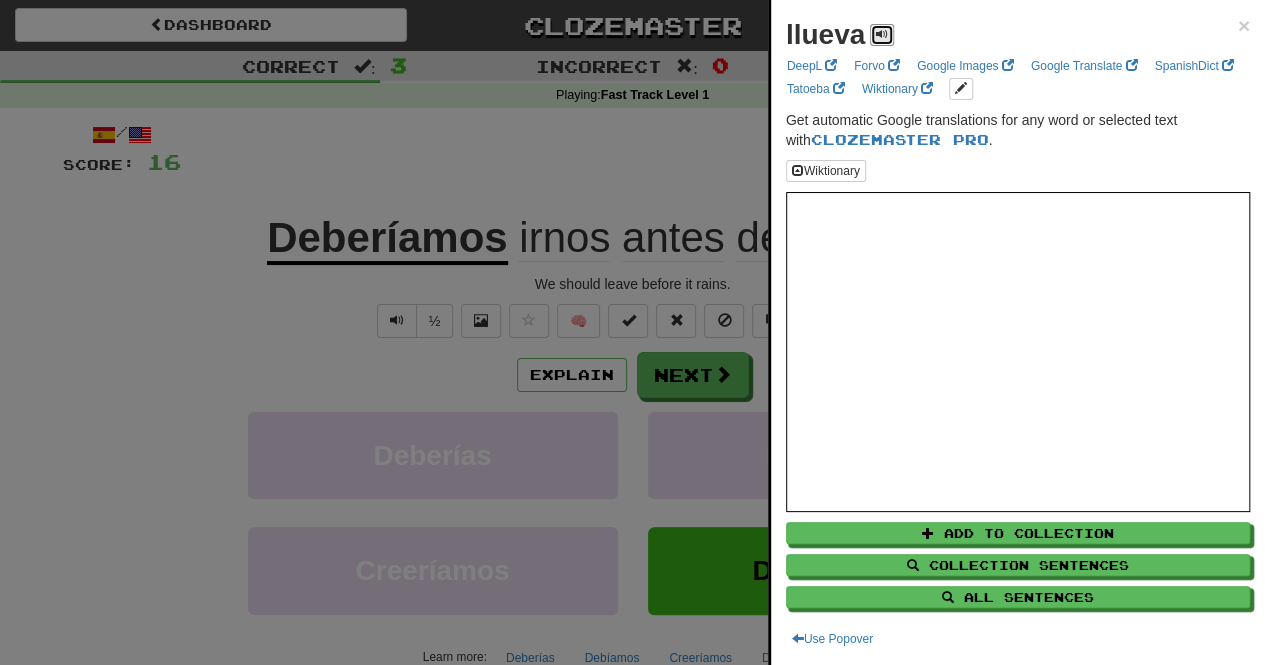 click at bounding box center (882, 34) 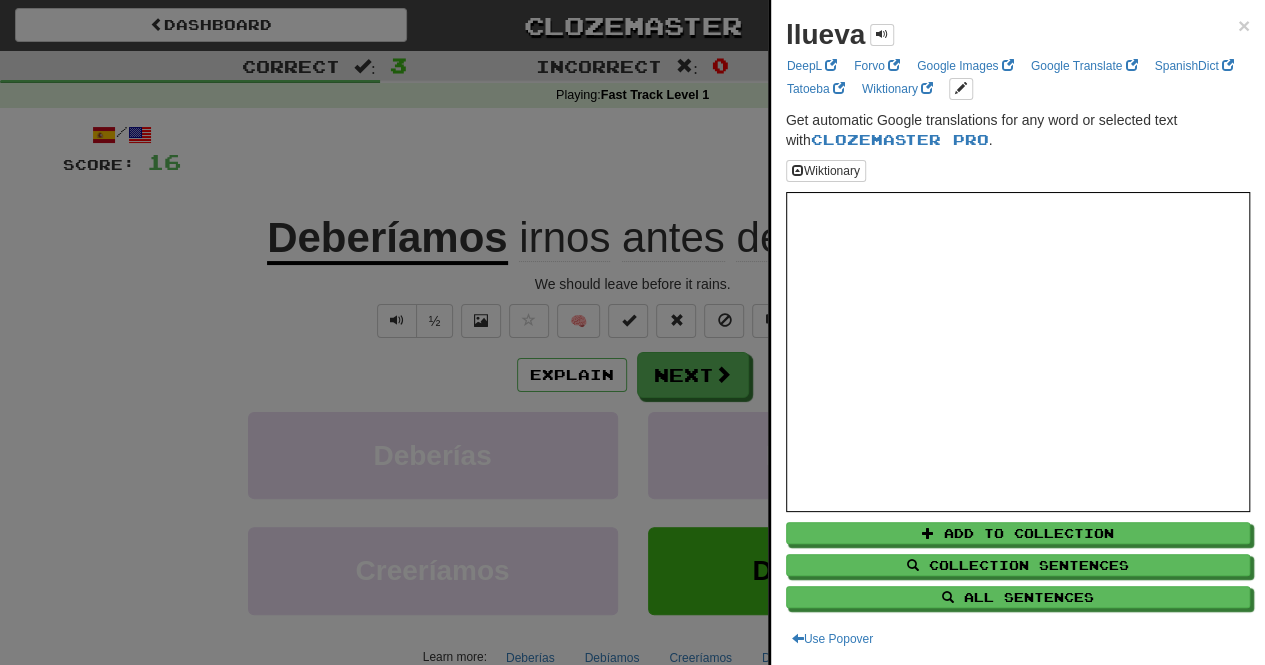 click at bounding box center (632, 332) 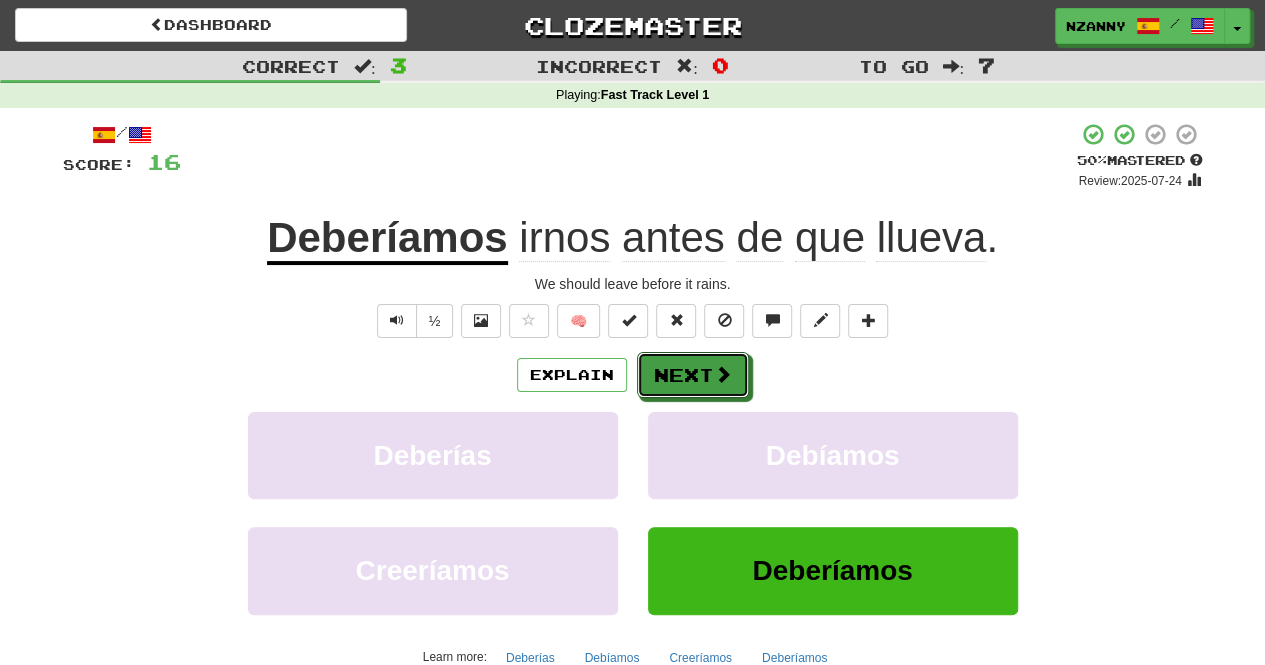 click at bounding box center (723, 374) 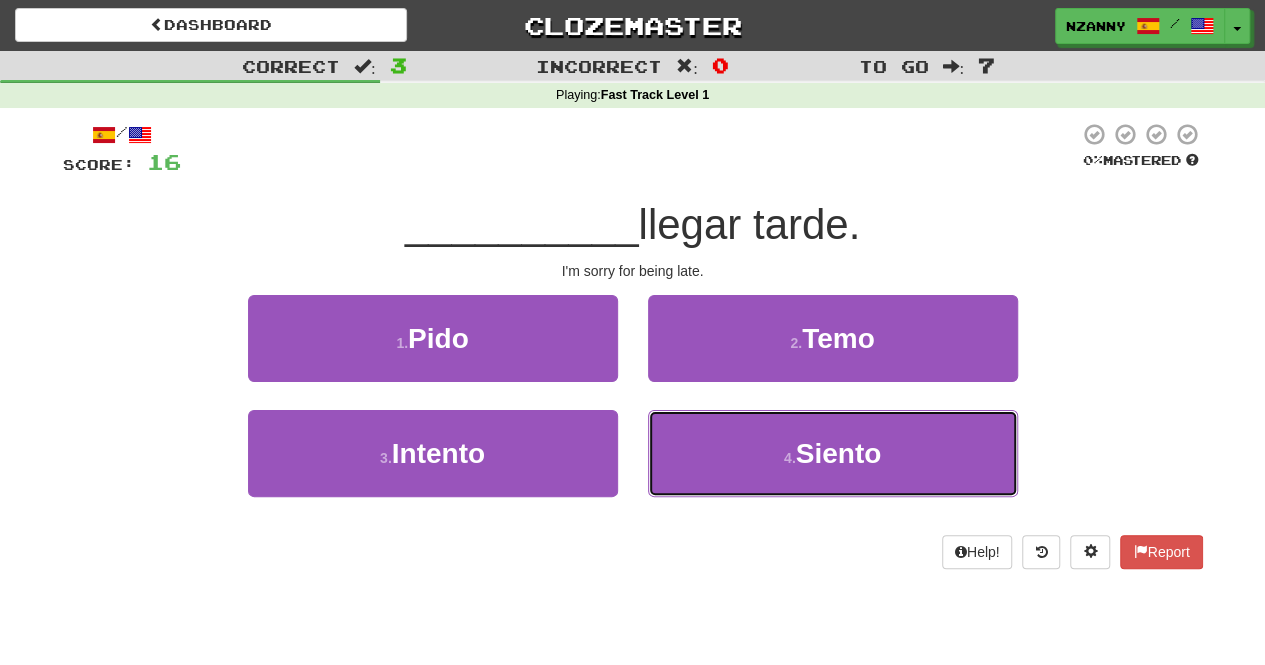 click on "4 .  Siento" at bounding box center (833, 453) 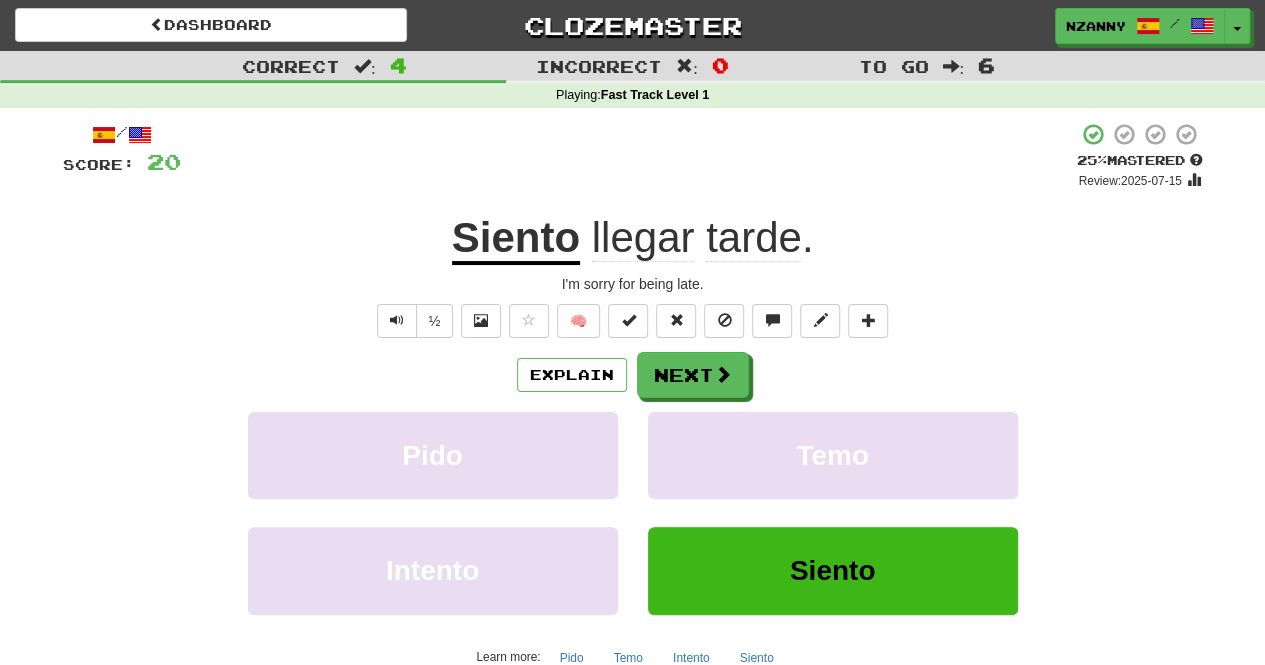 click on "llegar" at bounding box center (643, 238) 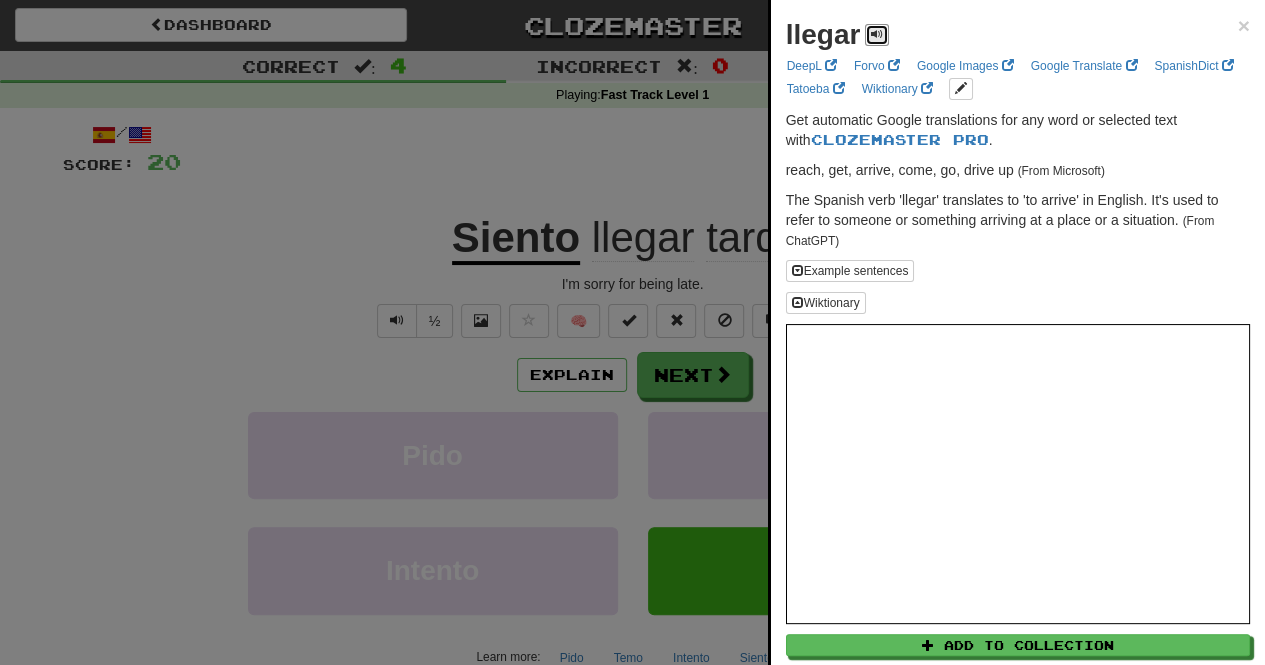 click at bounding box center [877, 34] 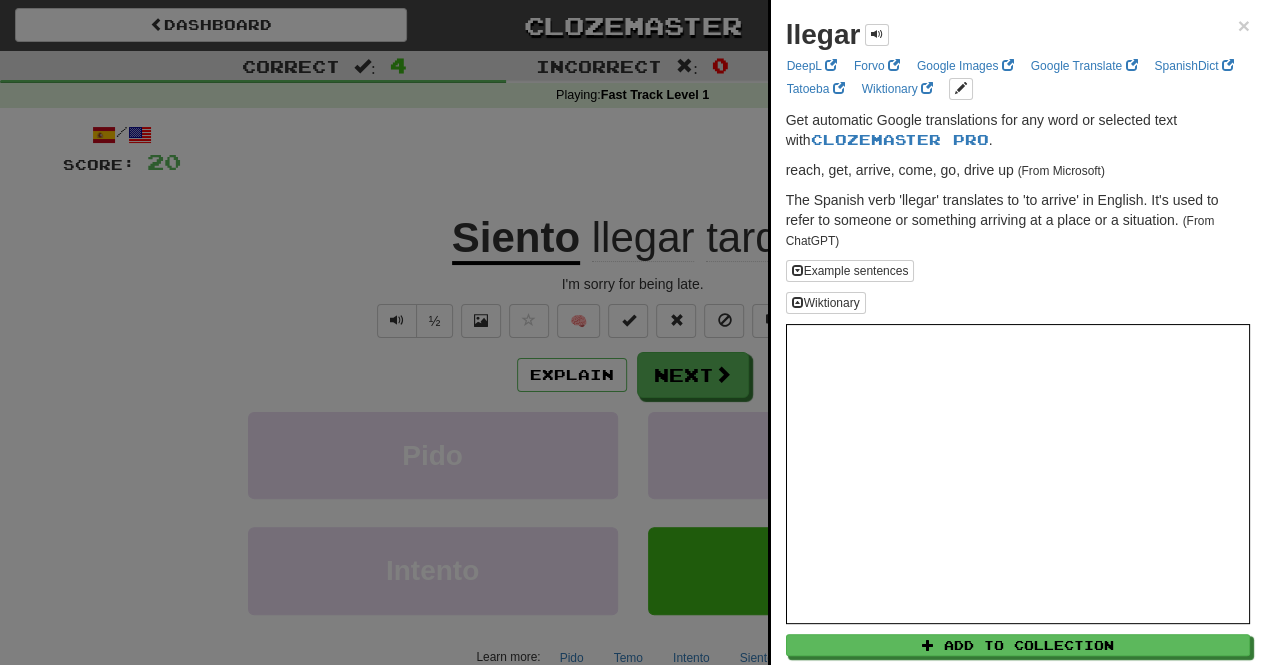 click at bounding box center [632, 332] 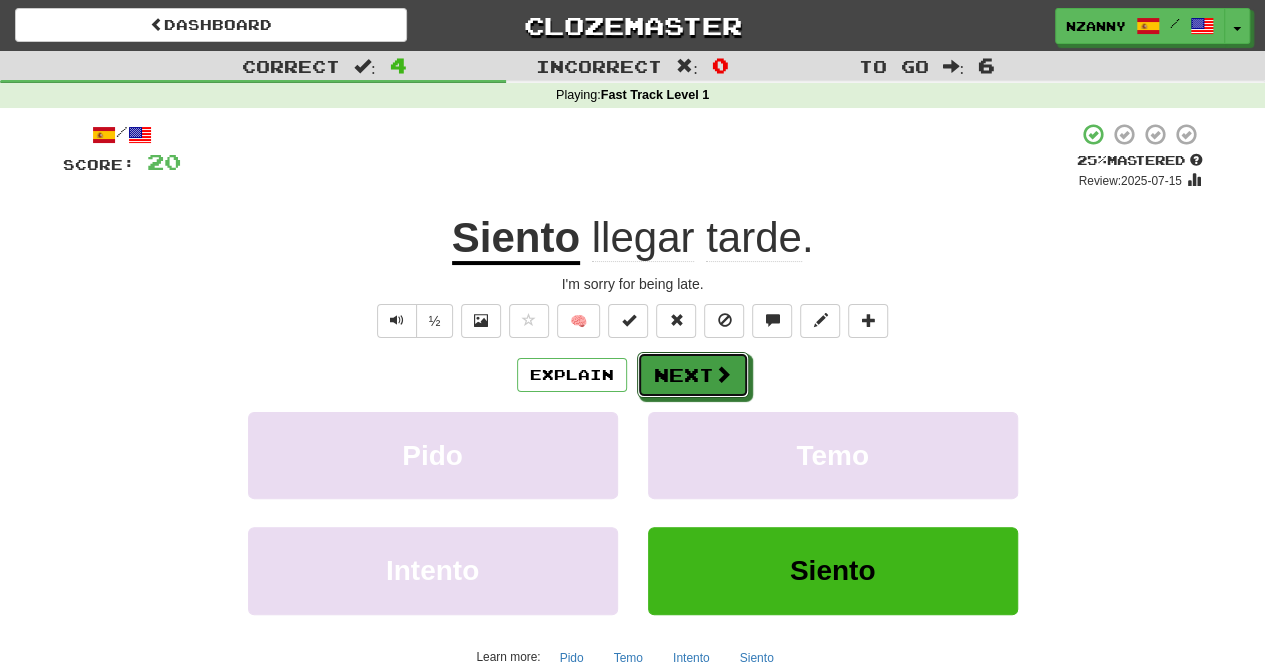 click on "Next" at bounding box center (693, 375) 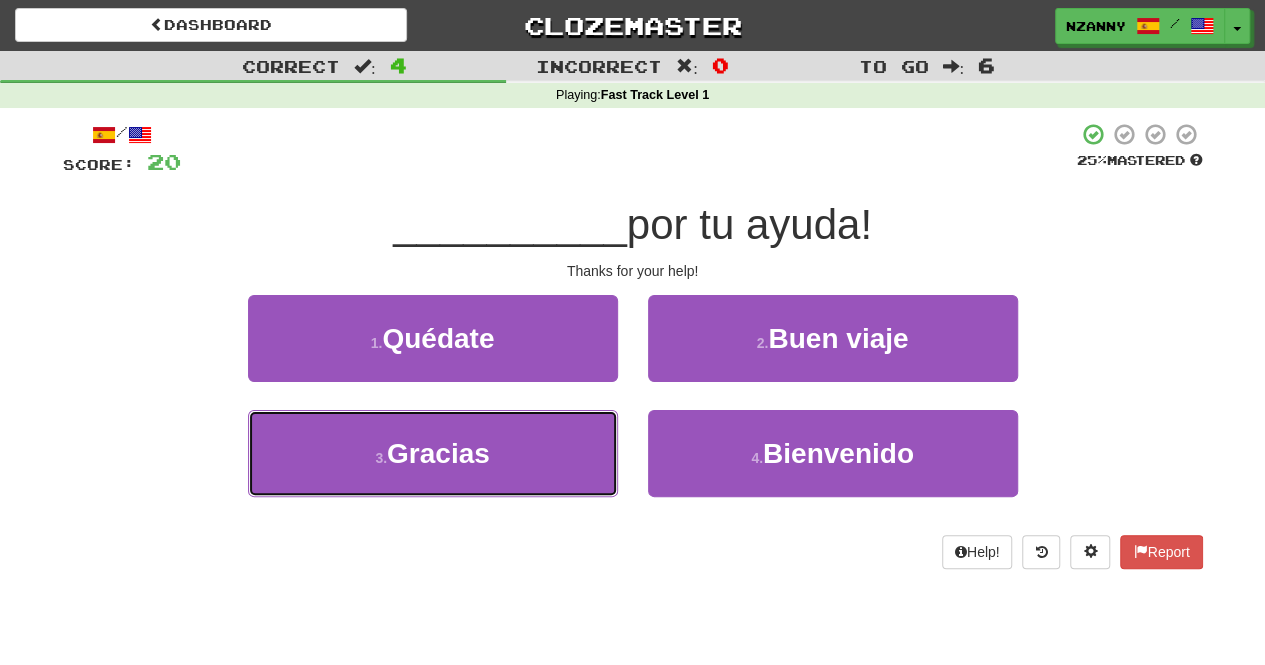 click on "3 .  Gracias" at bounding box center (433, 453) 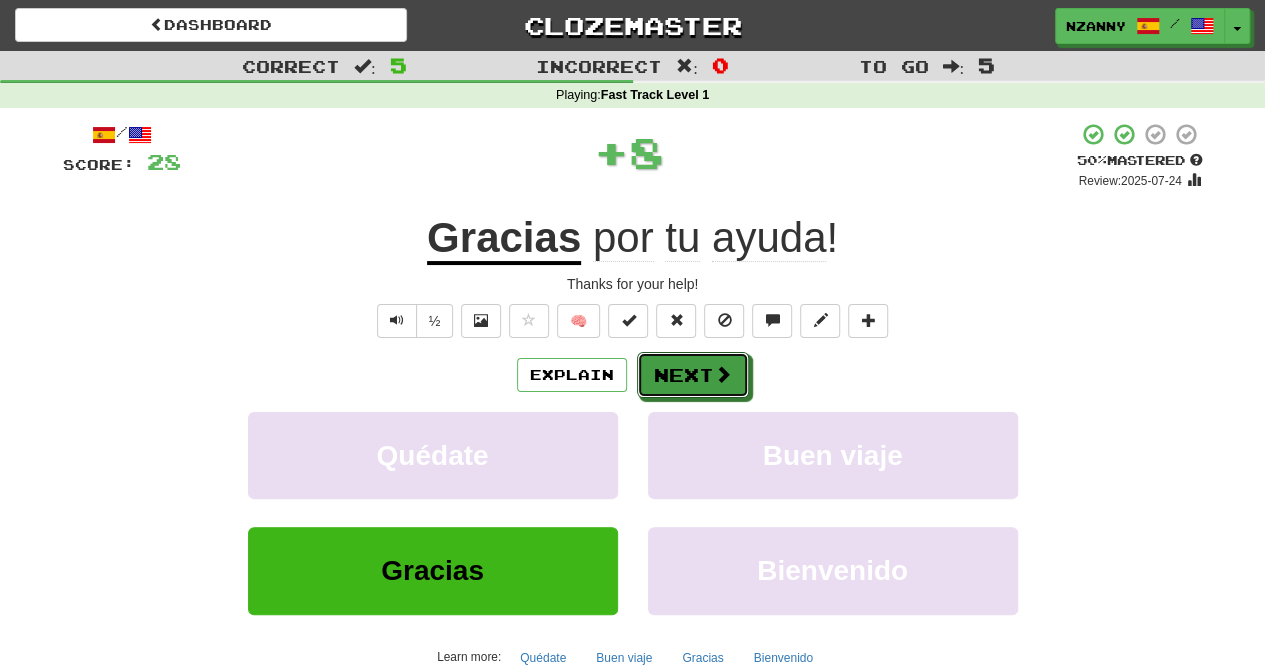 click on "Next" at bounding box center (693, 375) 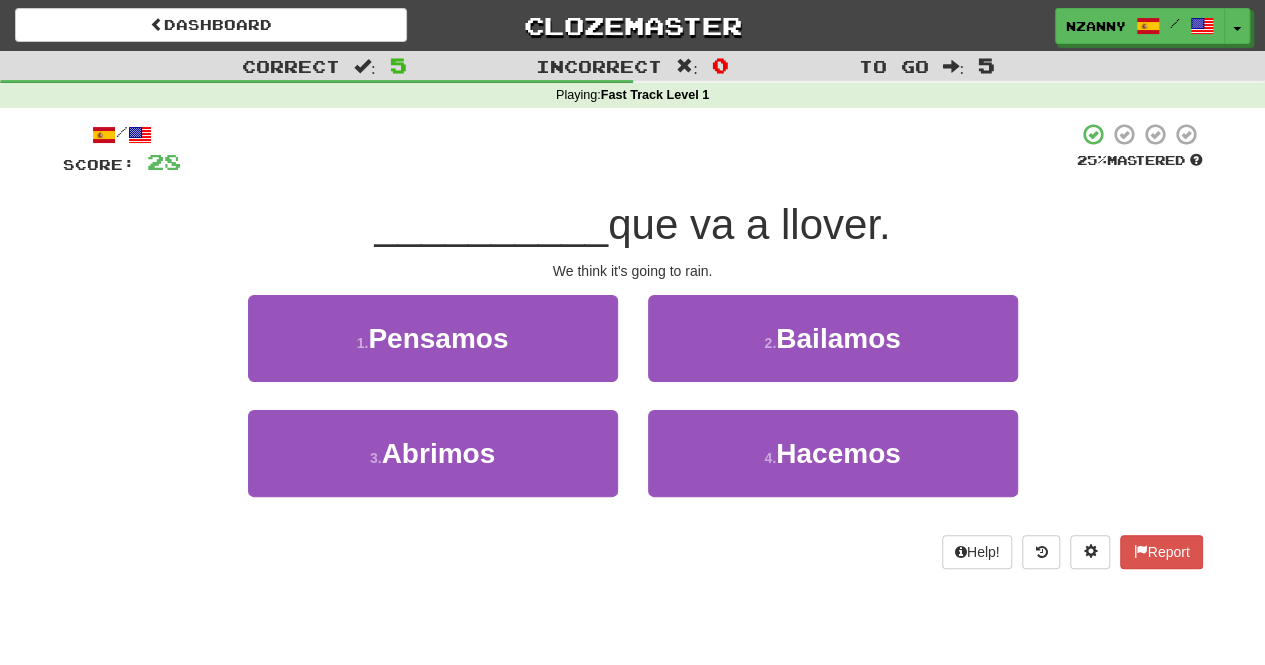 click on "2 .  Bailamos" at bounding box center [833, 352] 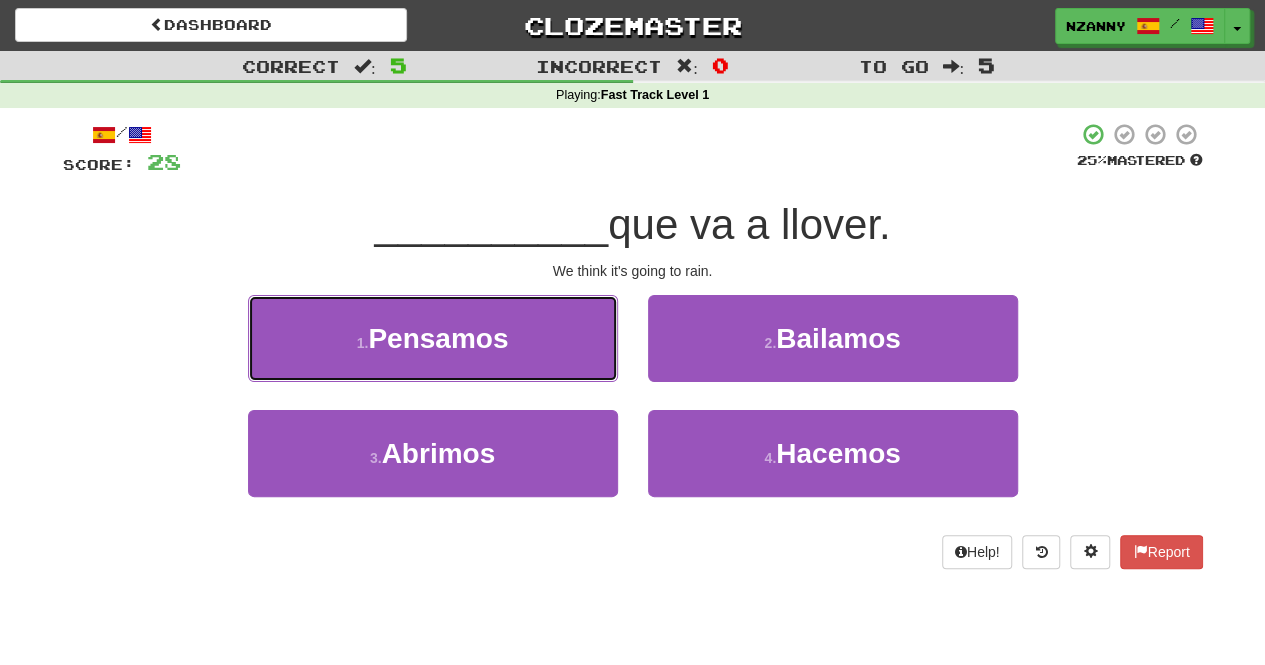 click on "1 .  Pensamos" at bounding box center [433, 338] 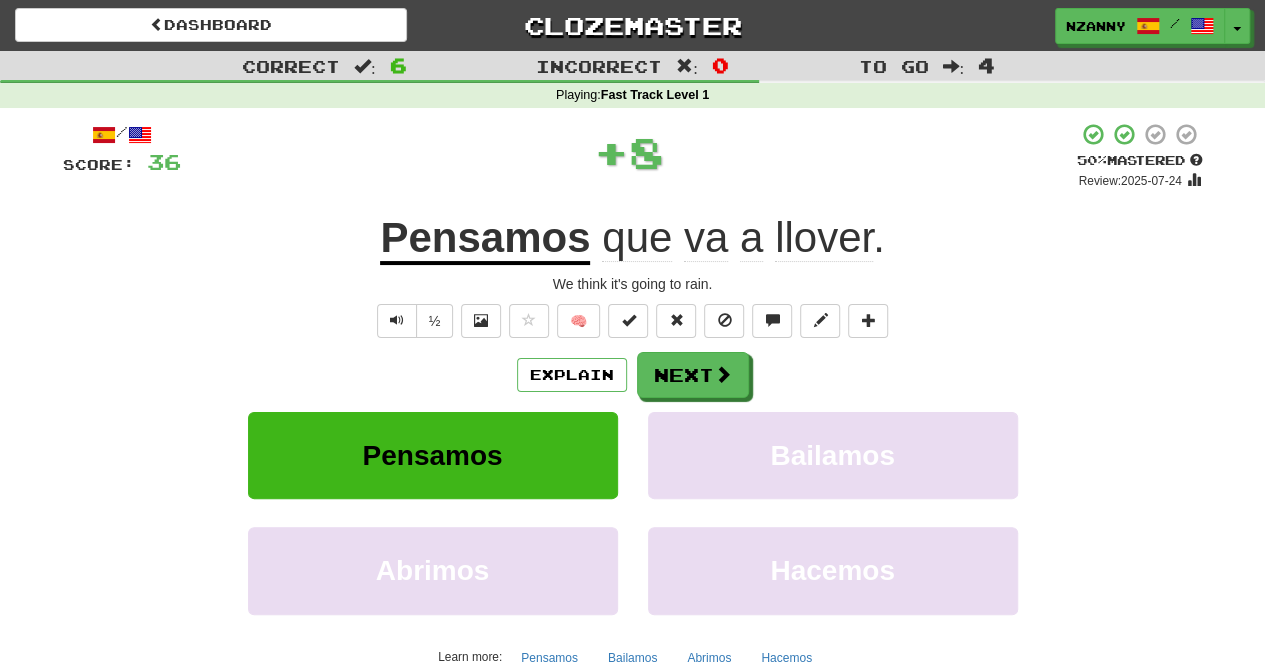 click on "llover" at bounding box center [824, 238] 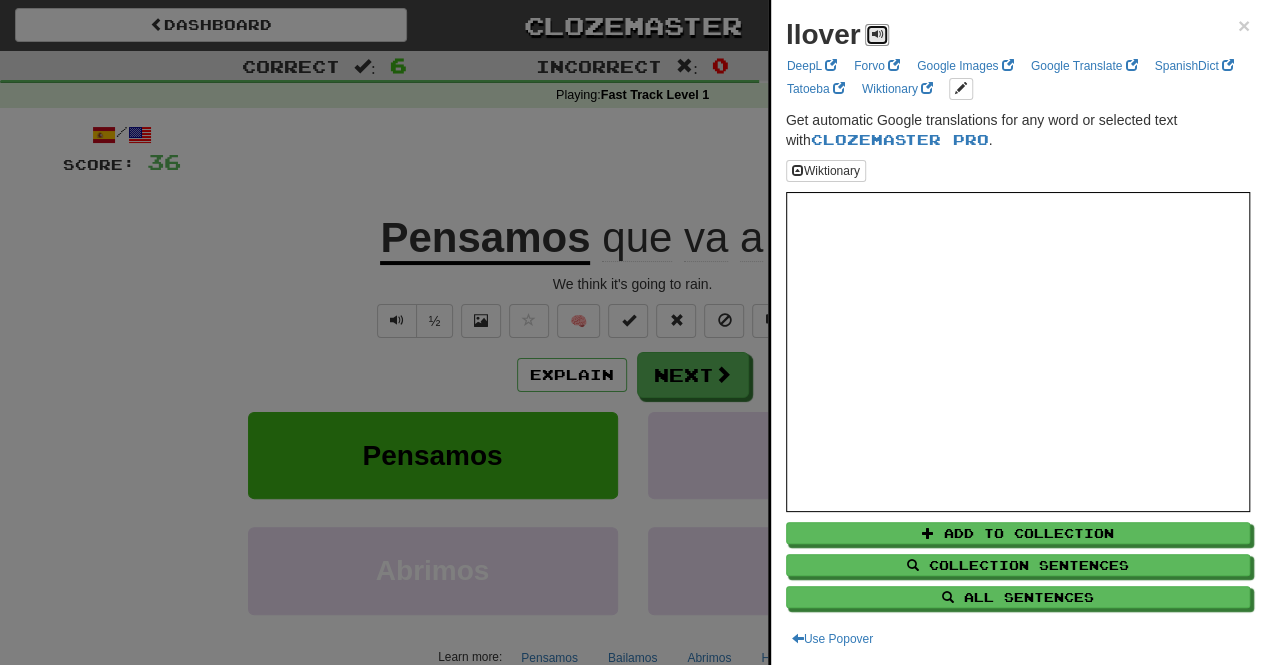 click at bounding box center [877, 34] 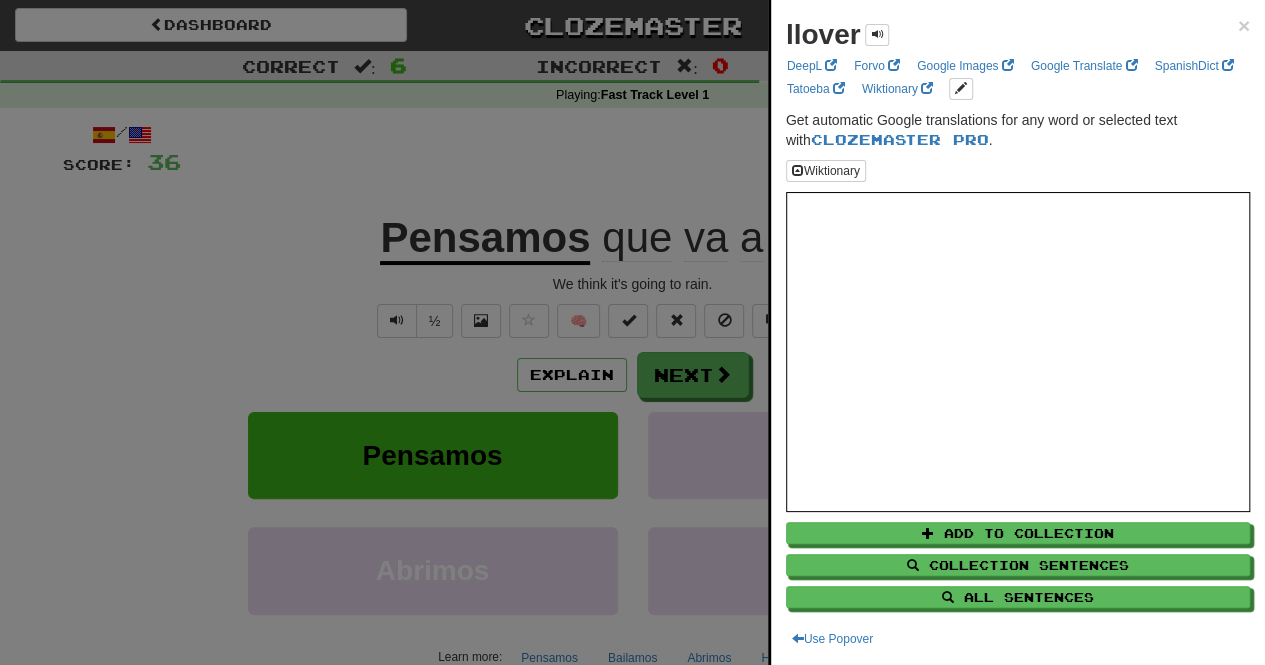 click at bounding box center [632, 332] 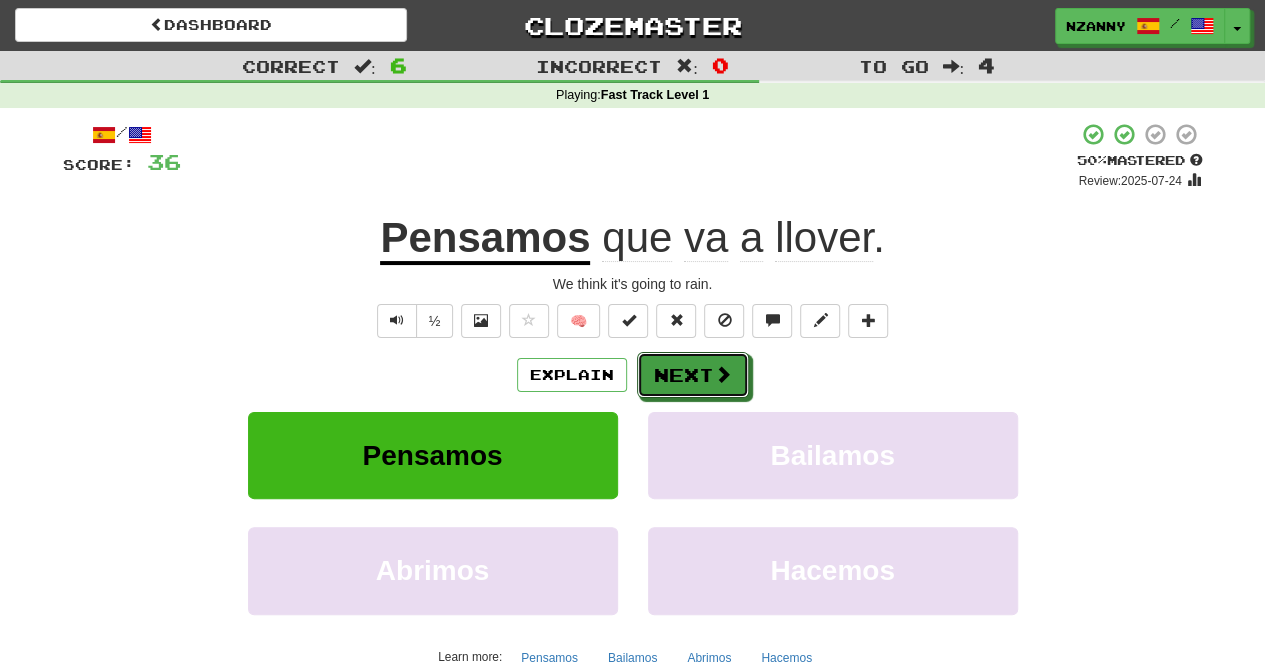 click on "Next" at bounding box center (693, 375) 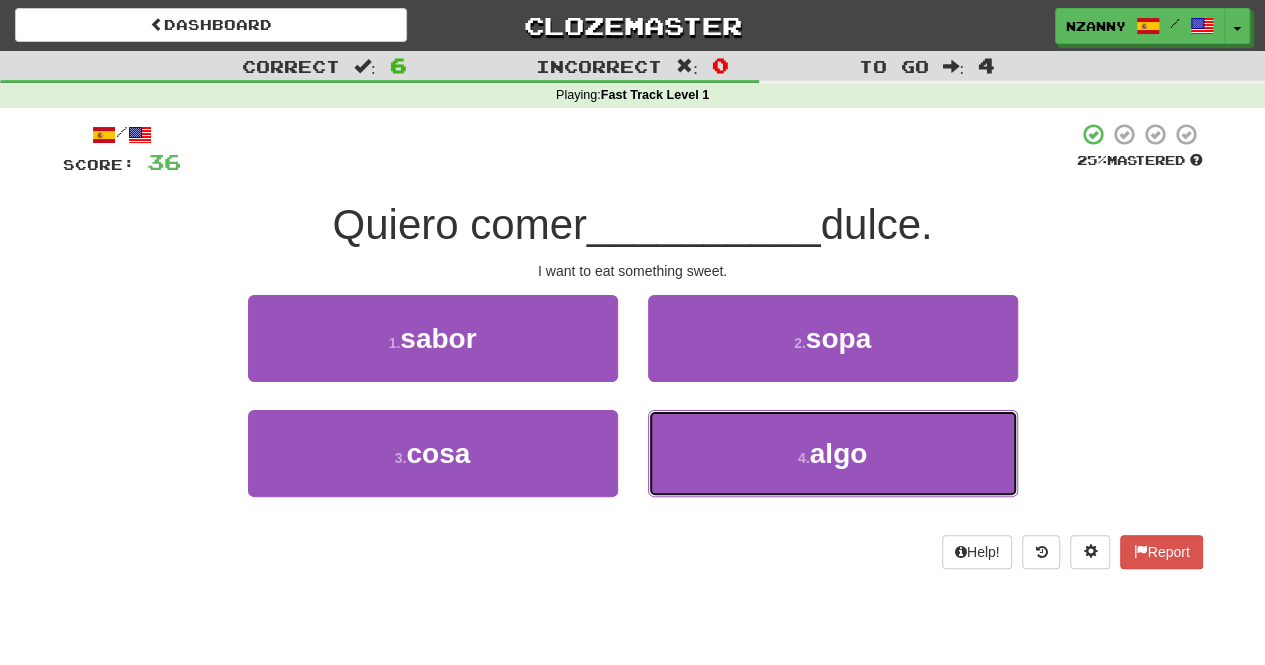 click on "4 .  algo" at bounding box center [833, 453] 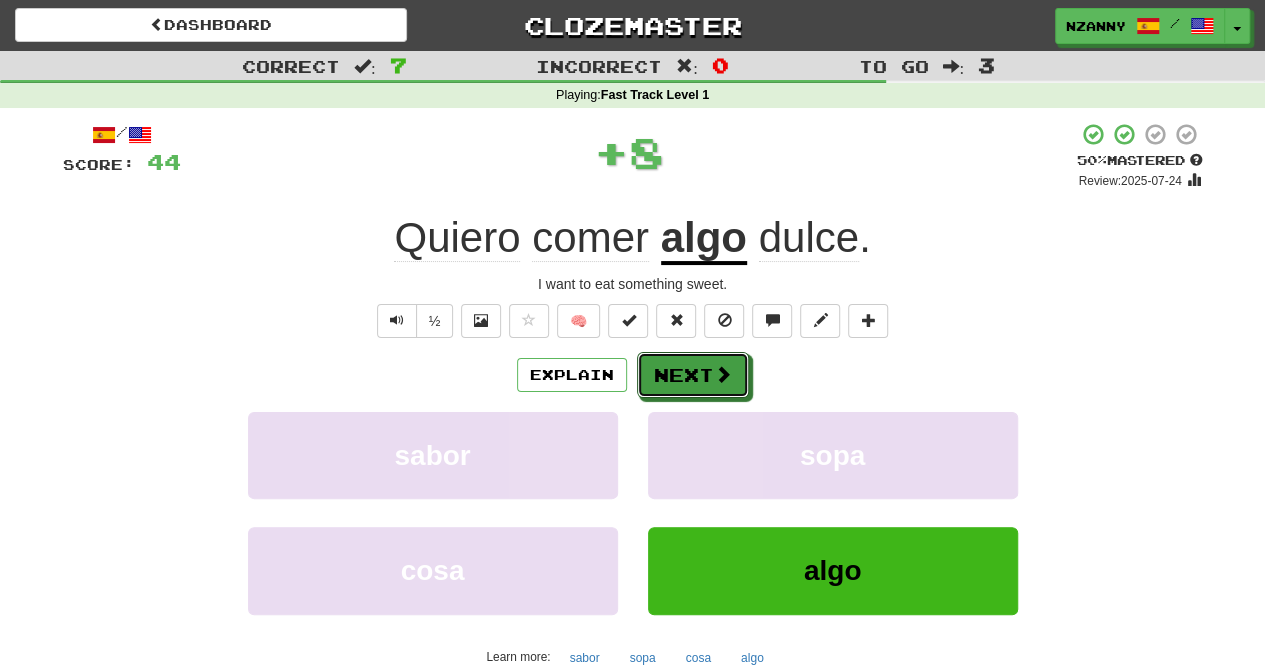 click on "Next" at bounding box center (693, 375) 